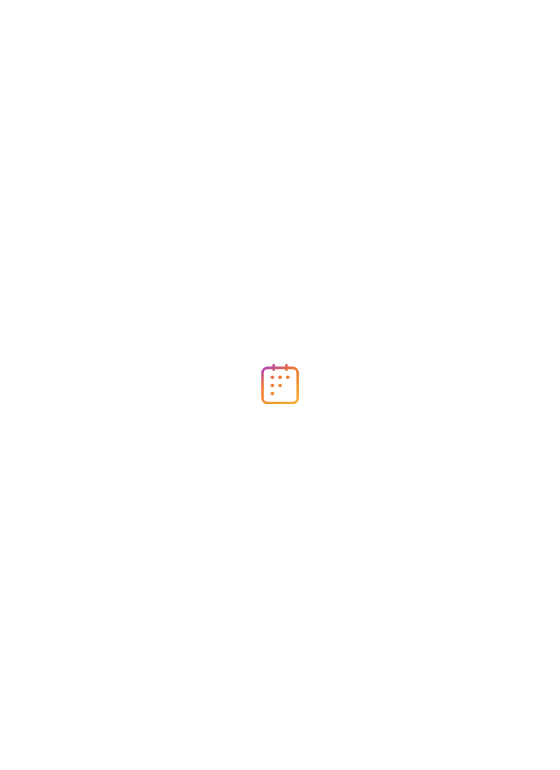 scroll, scrollTop: 0, scrollLeft: 0, axis: both 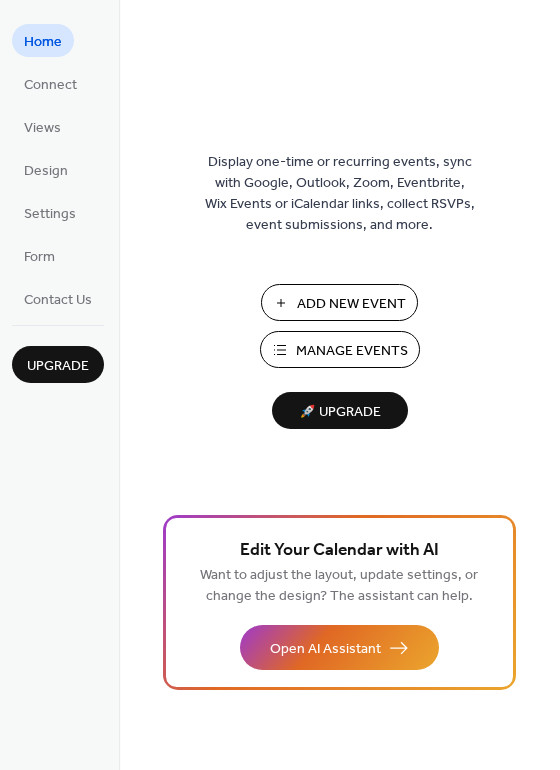 click on "Add New Event" at bounding box center (351, 304) 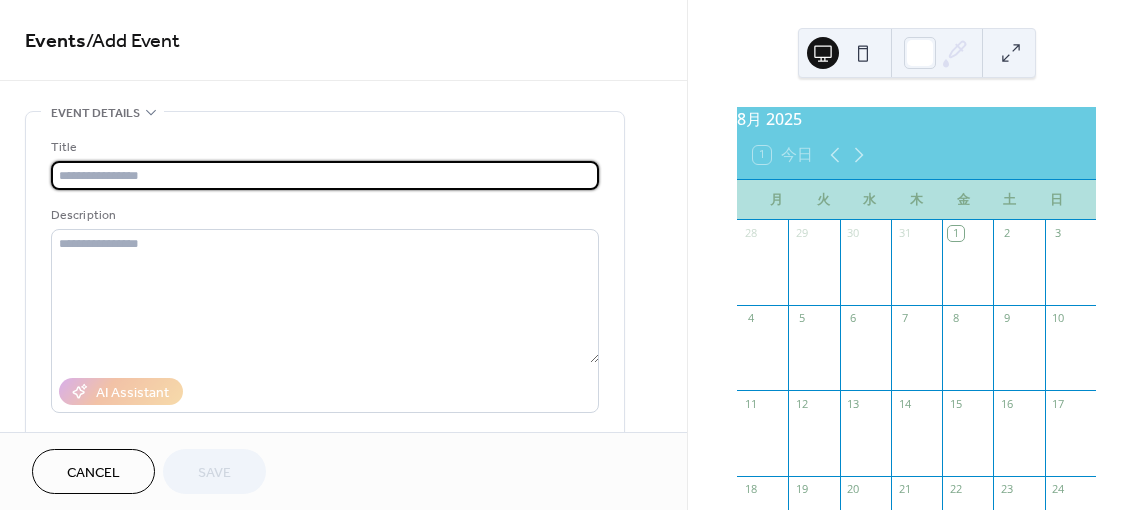 scroll, scrollTop: 0, scrollLeft: 0, axis: both 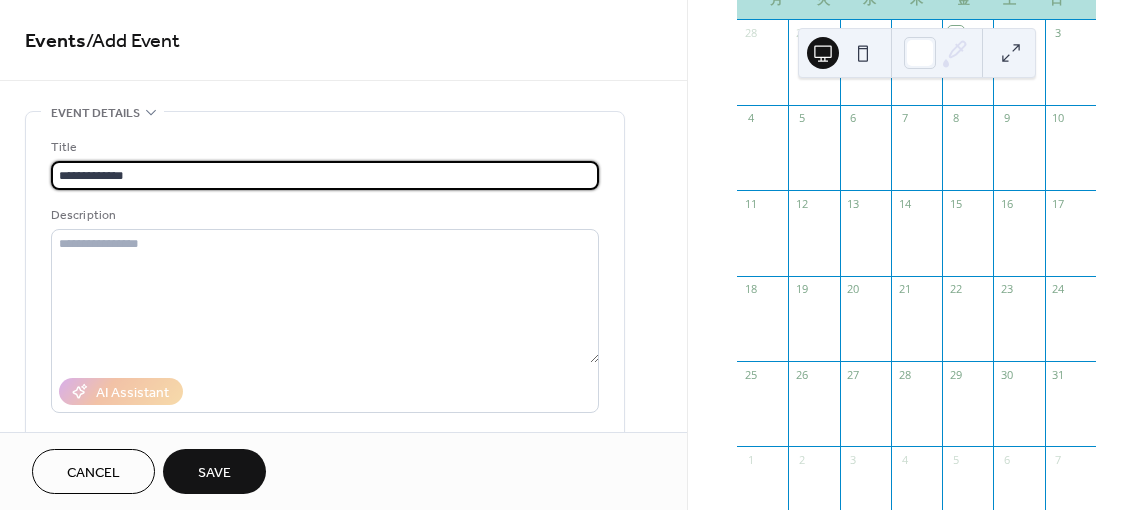 type on "**********" 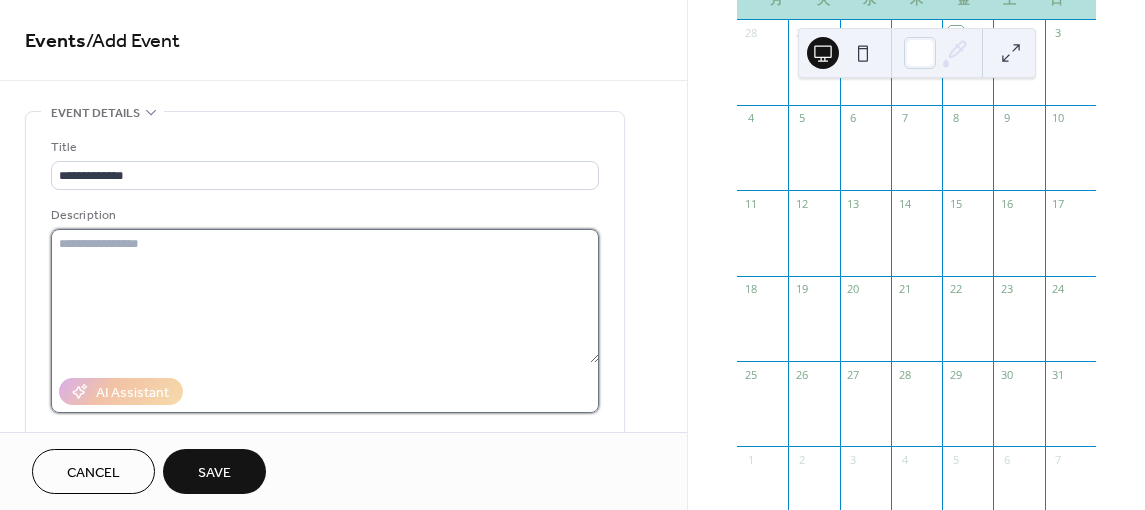 click at bounding box center (325, 296) 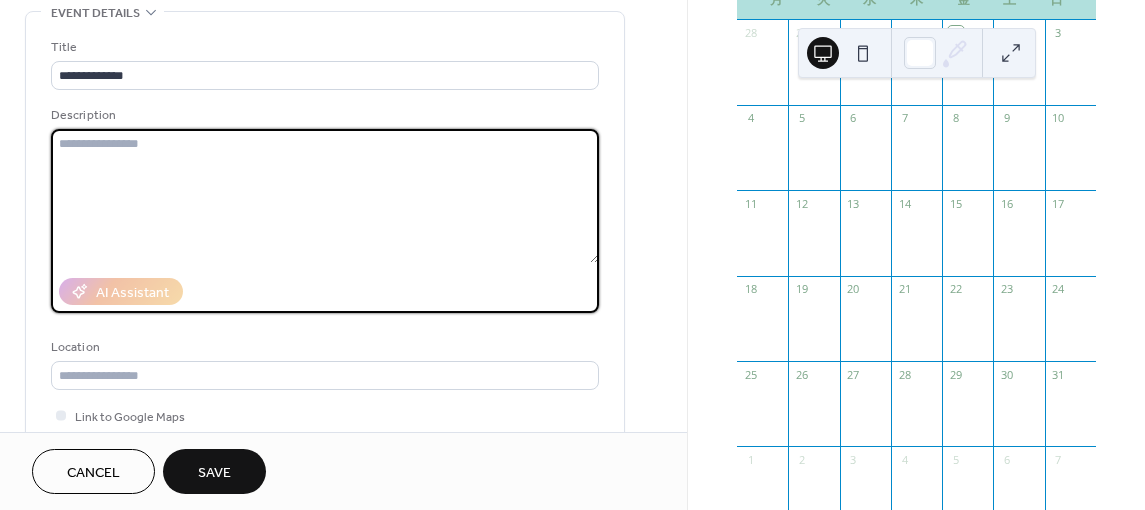 scroll, scrollTop: 200, scrollLeft: 0, axis: vertical 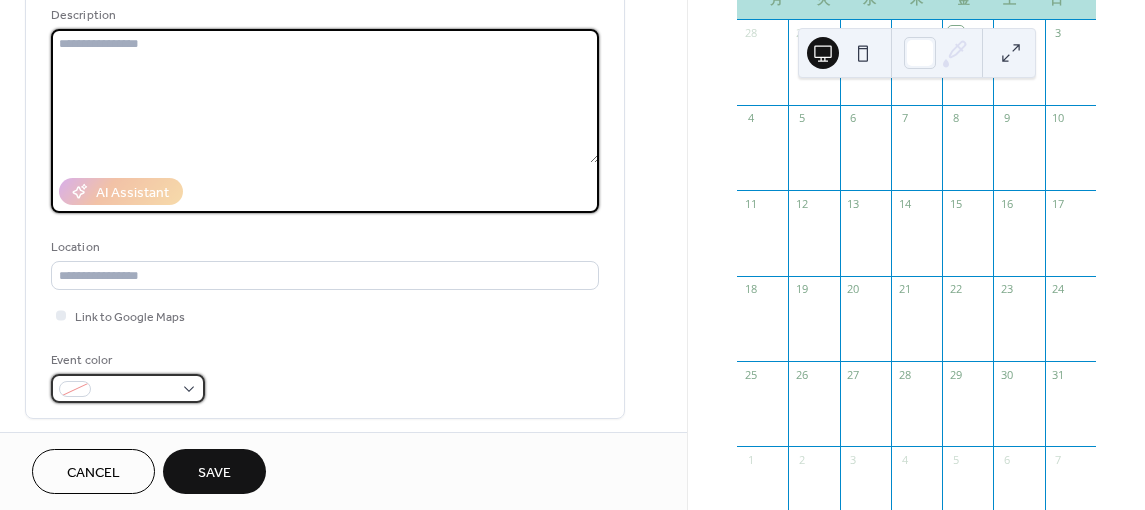 click at bounding box center [128, 388] 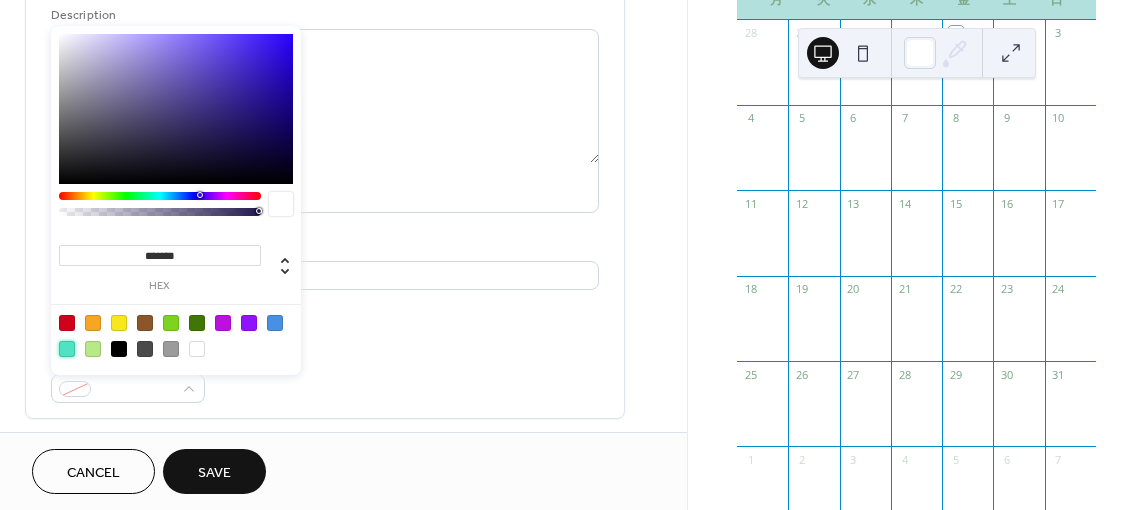 click at bounding box center (67, 349) 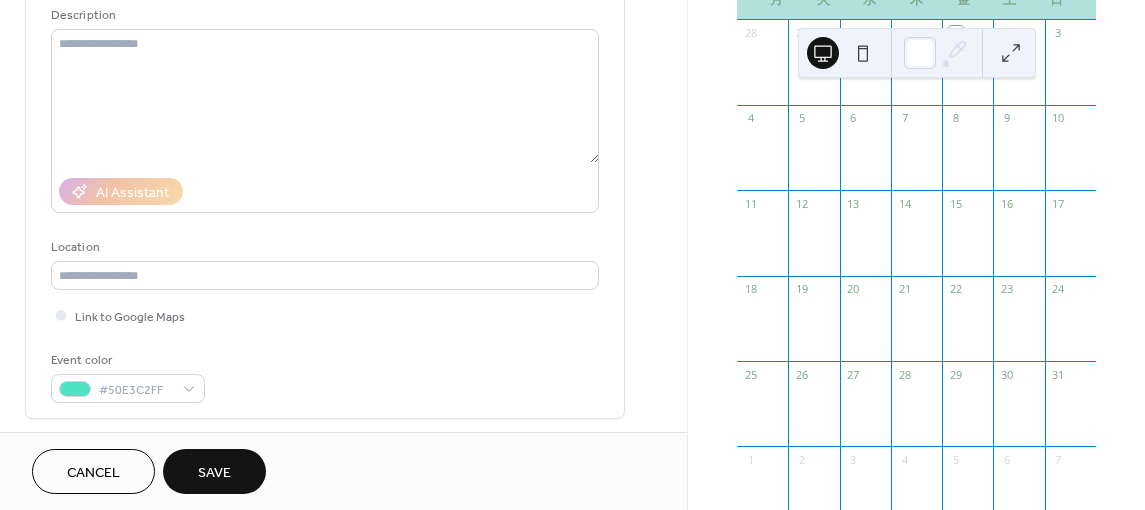 click on "Event color #50E3C2FF" at bounding box center (325, 376) 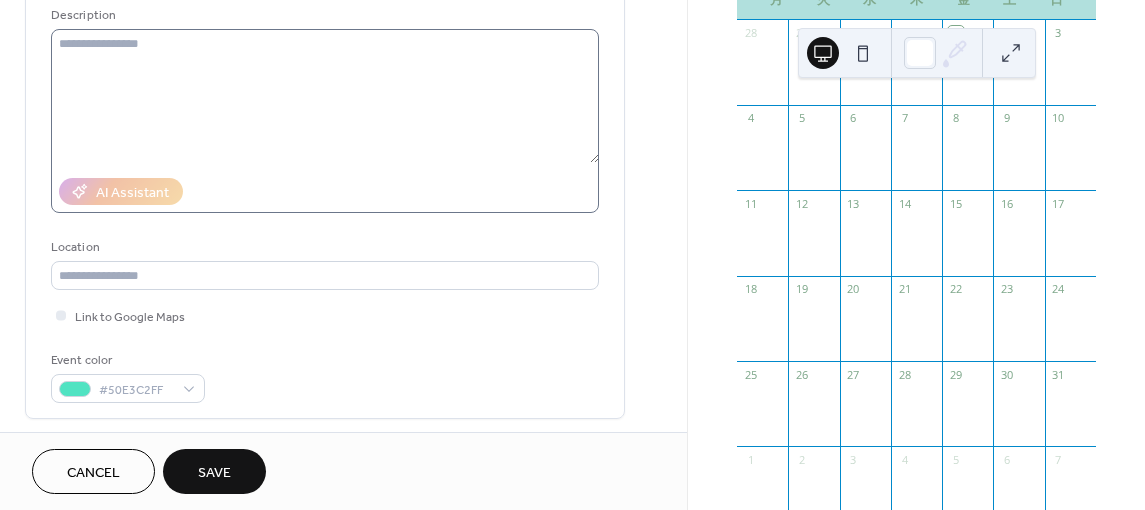 scroll, scrollTop: 0, scrollLeft: 0, axis: both 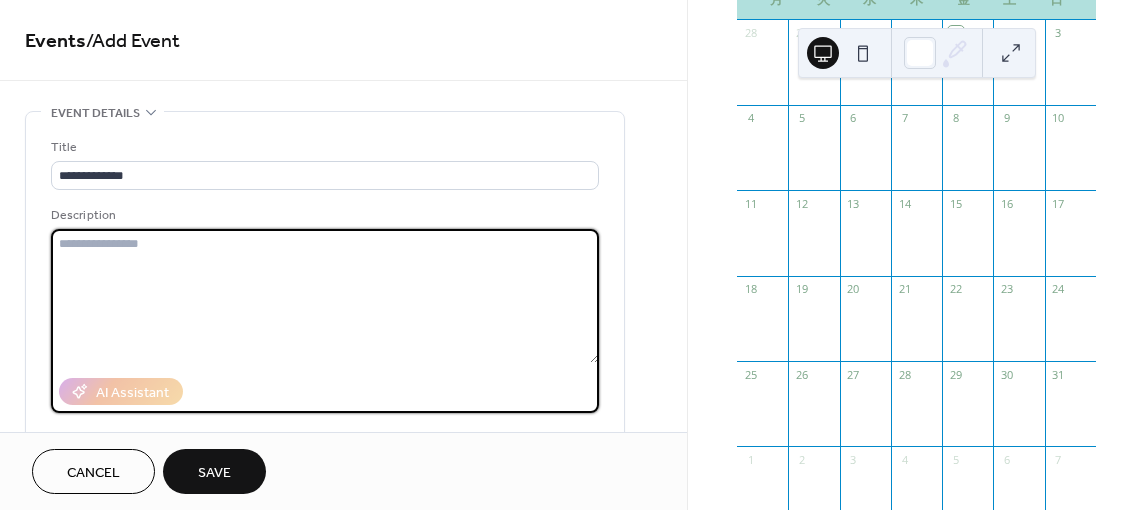 click at bounding box center [325, 296] 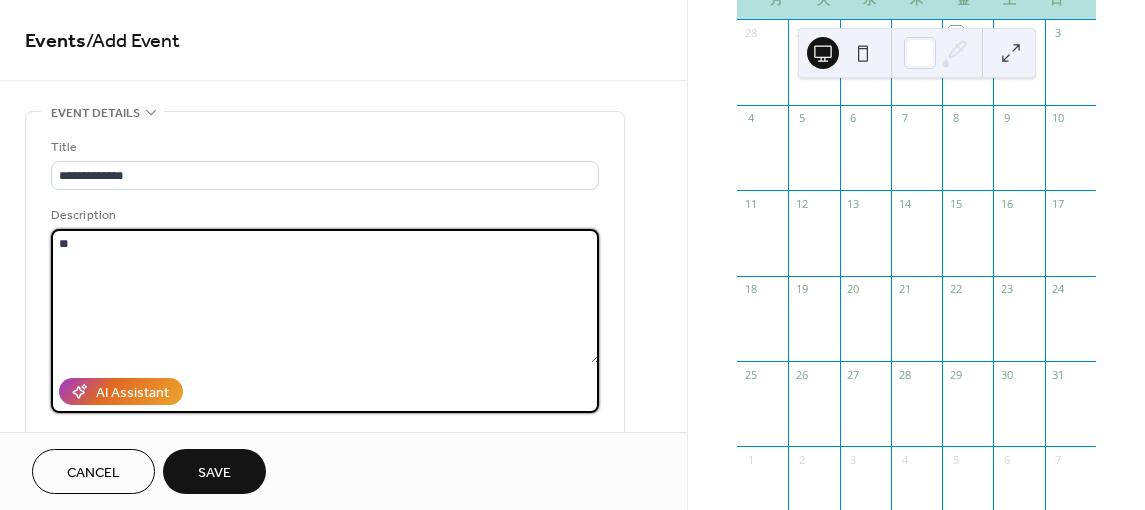 type on "*" 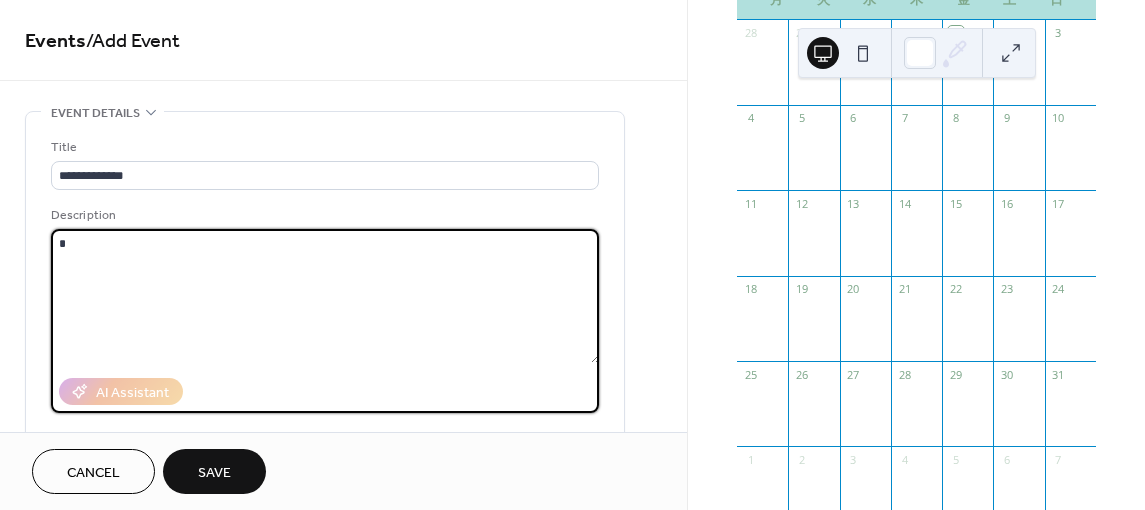 type 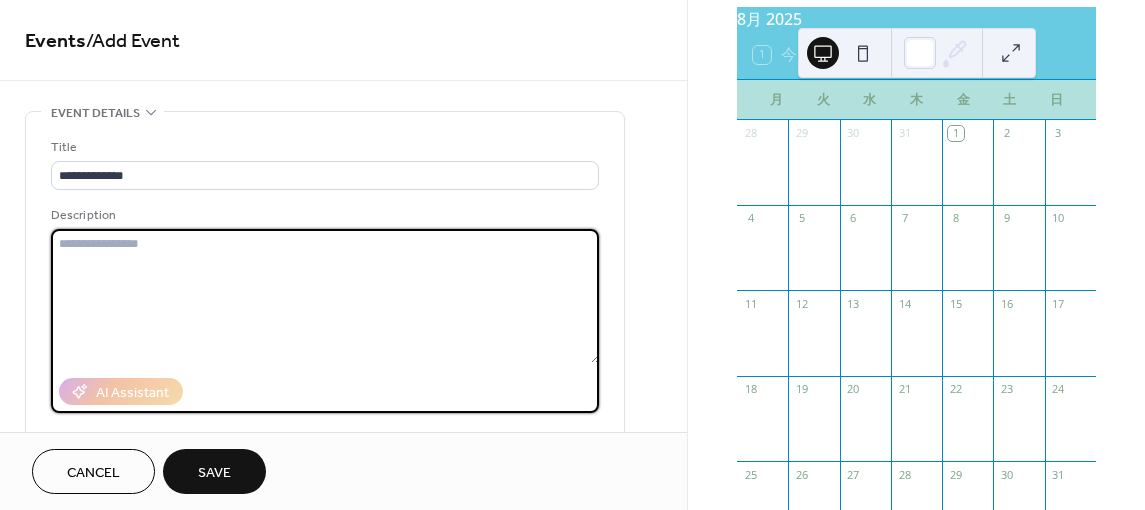 scroll, scrollTop: 0, scrollLeft: 0, axis: both 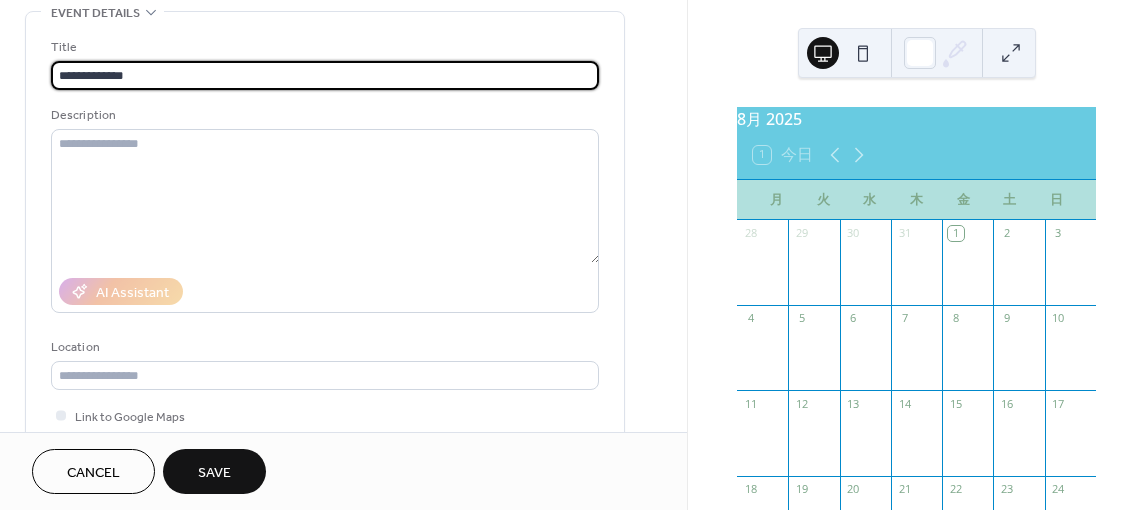 click on "**********" at bounding box center (325, 75) 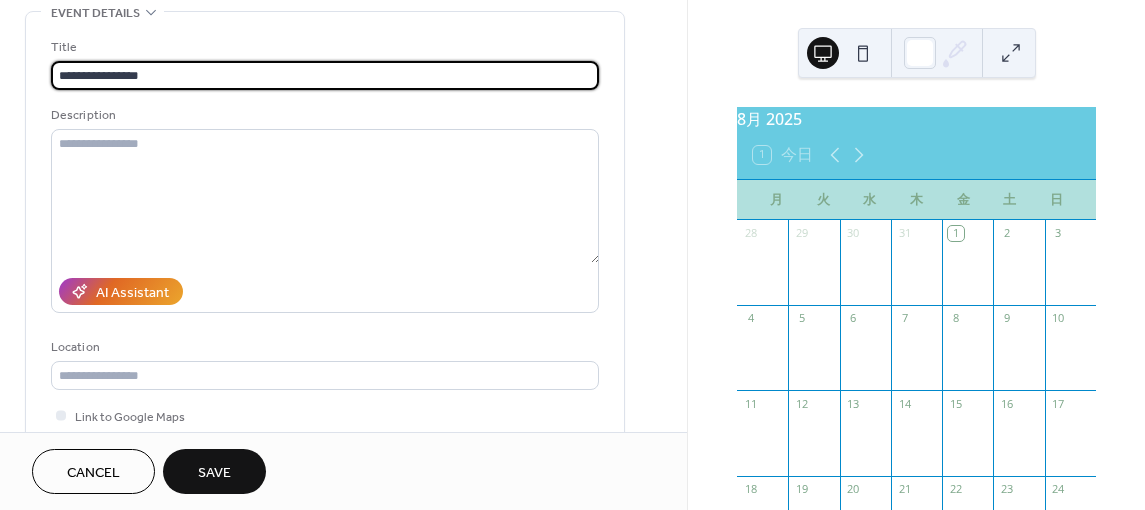 click on "**********" at bounding box center [325, 75] 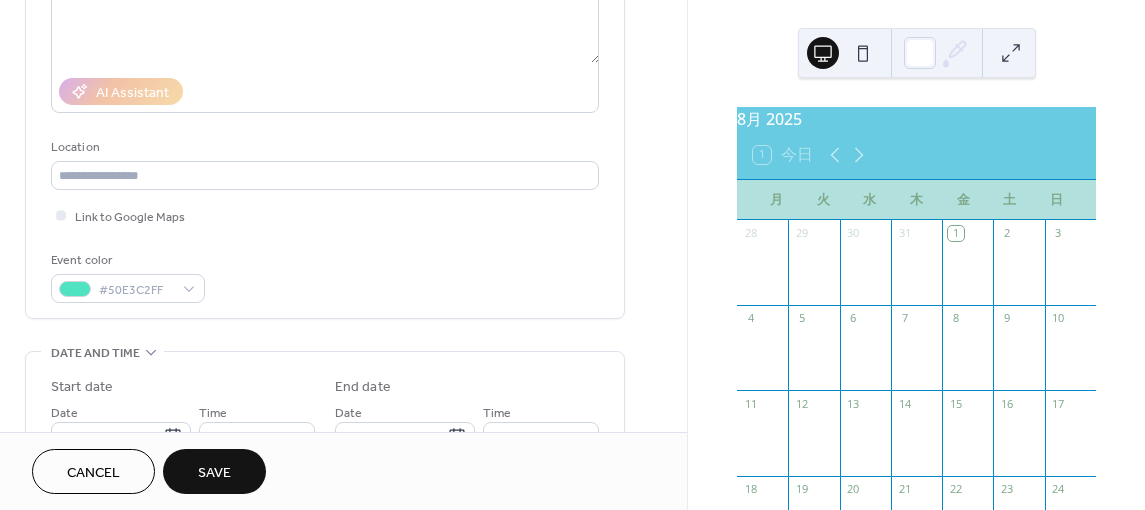scroll, scrollTop: 500, scrollLeft: 0, axis: vertical 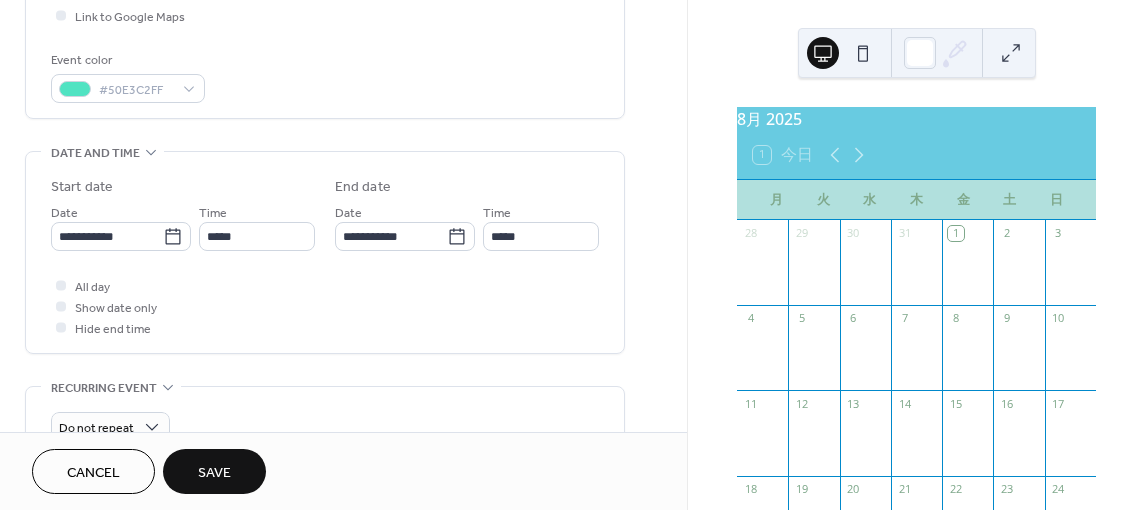 type on "**********" 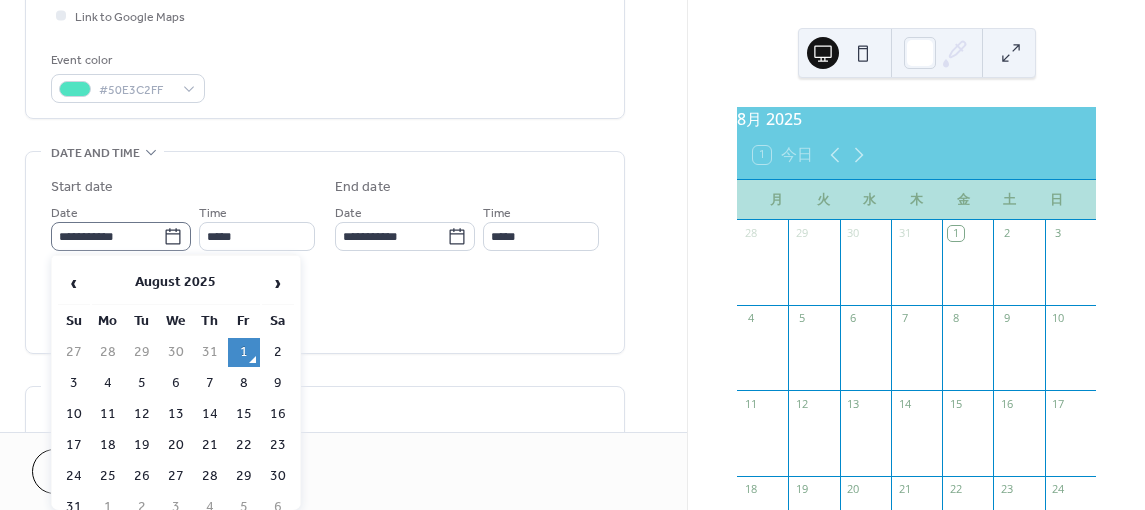 click 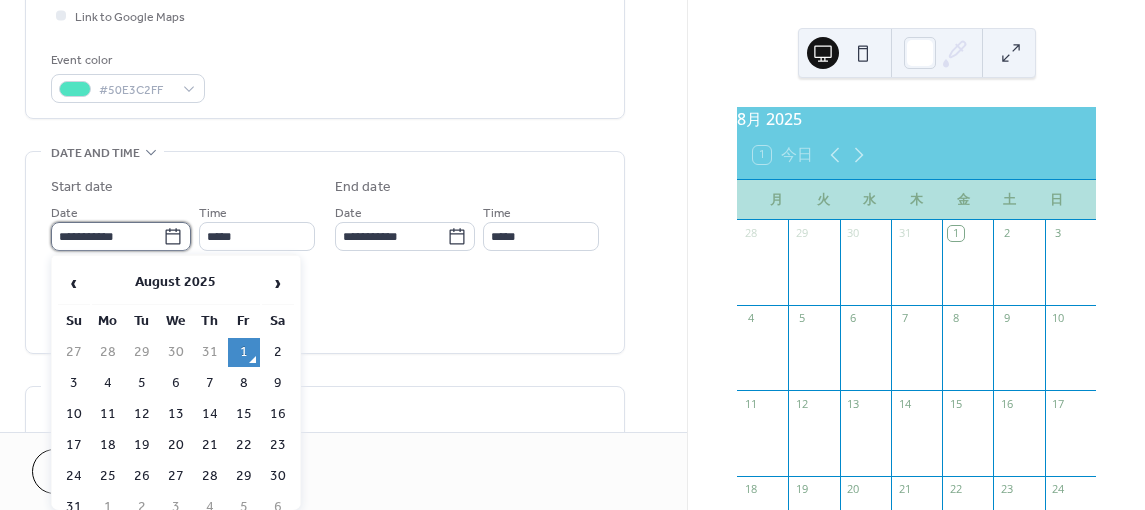 click on "**********" at bounding box center (107, 236) 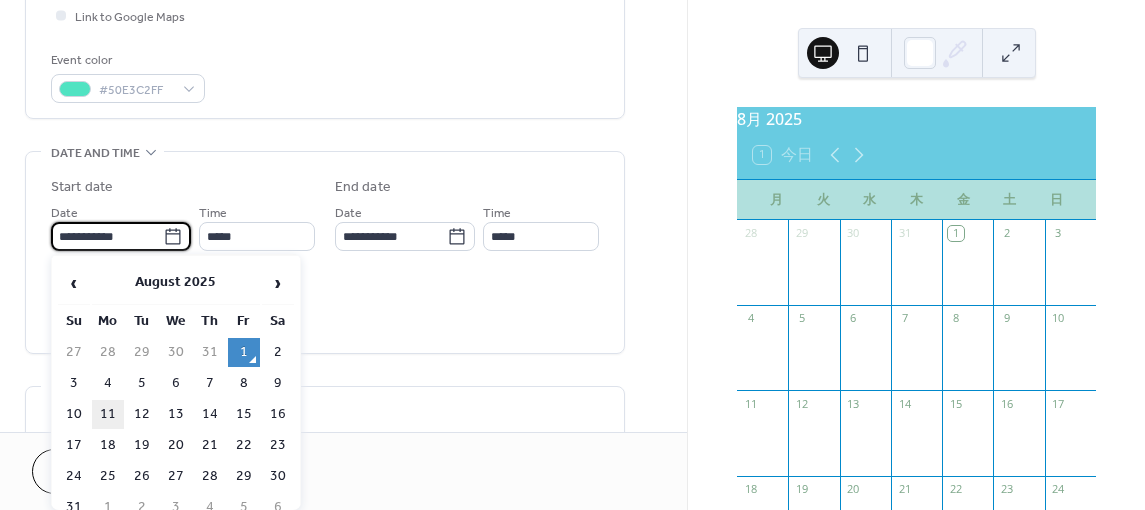 click on "11" at bounding box center (108, 414) 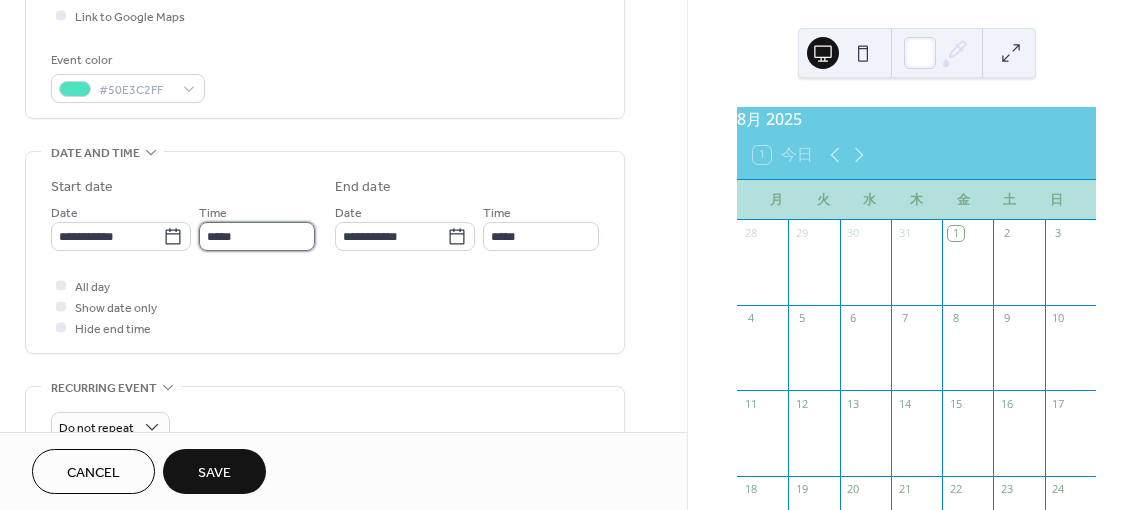 click on "*****" at bounding box center (257, 236) 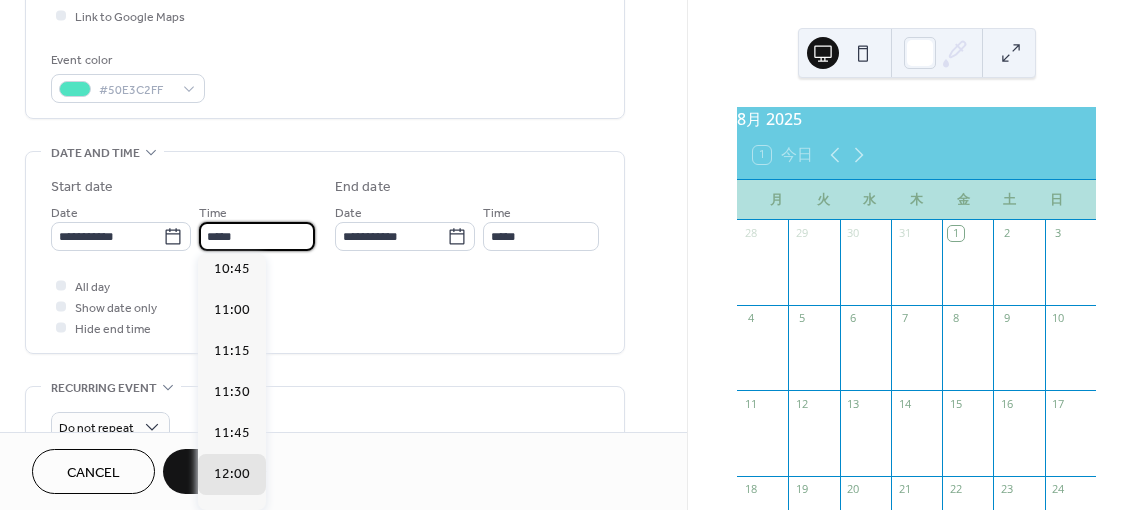 scroll, scrollTop: 1568, scrollLeft: 0, axis: vertical 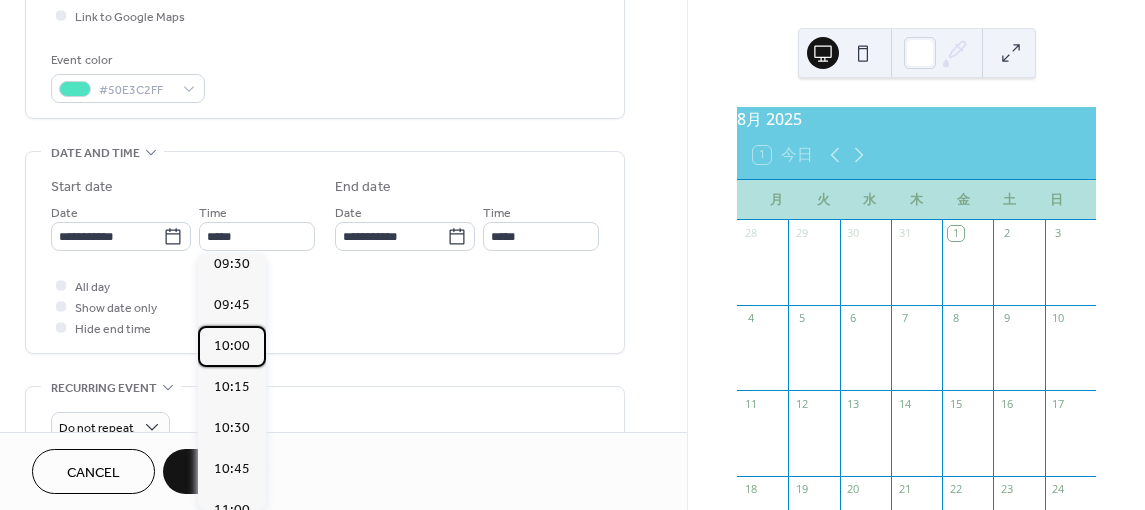 click on "10:00" at bounding box center (232, 345) 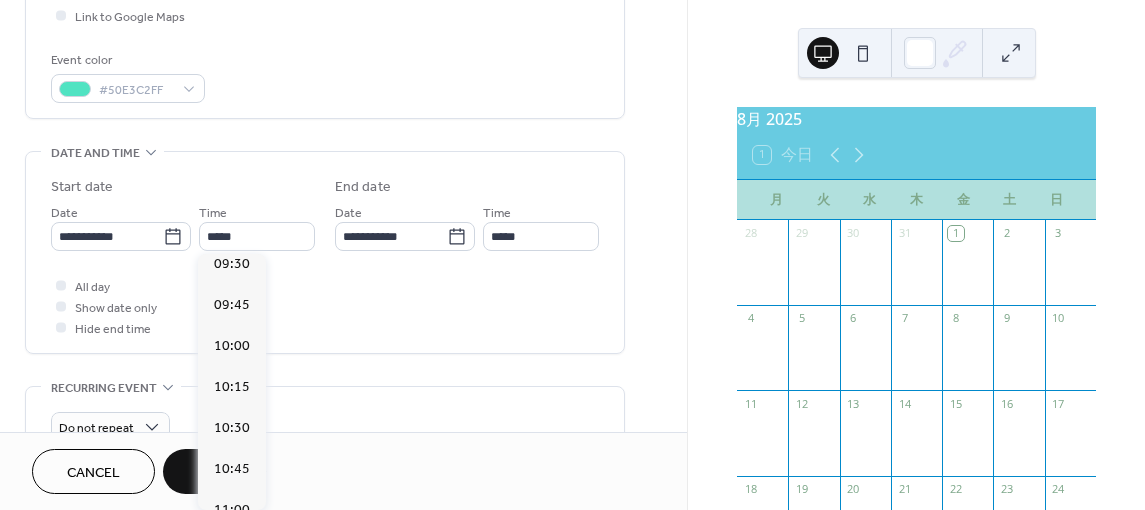 type on "*****" 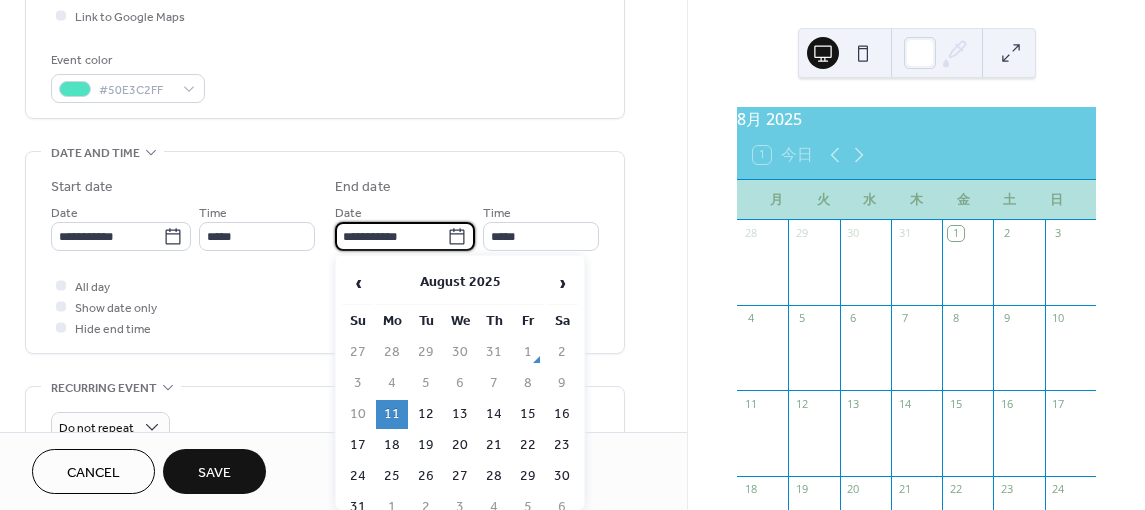 click on "**********" at bounding box center (391, 236) 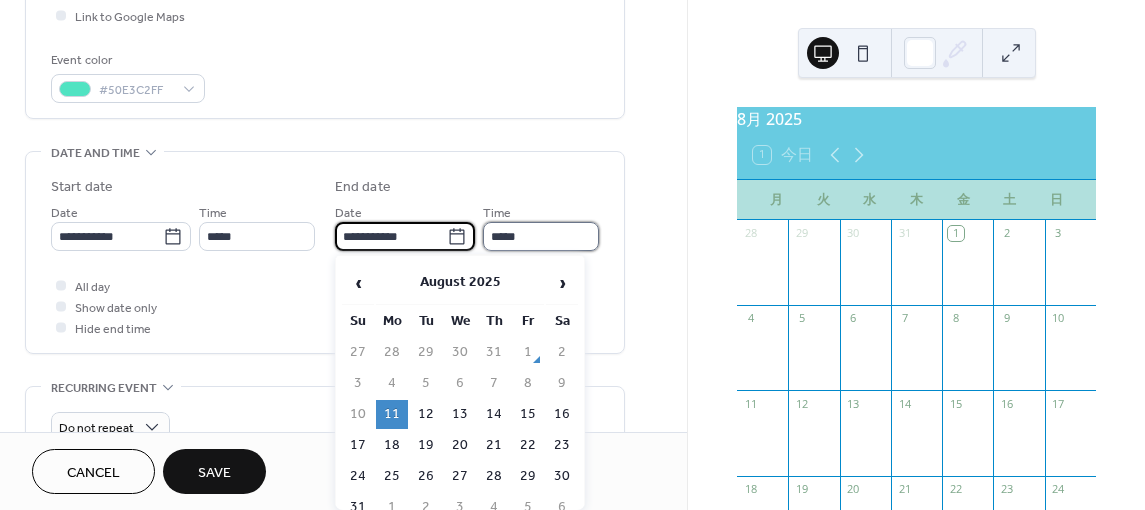 click on "*****" at bounding box center (541, 236) 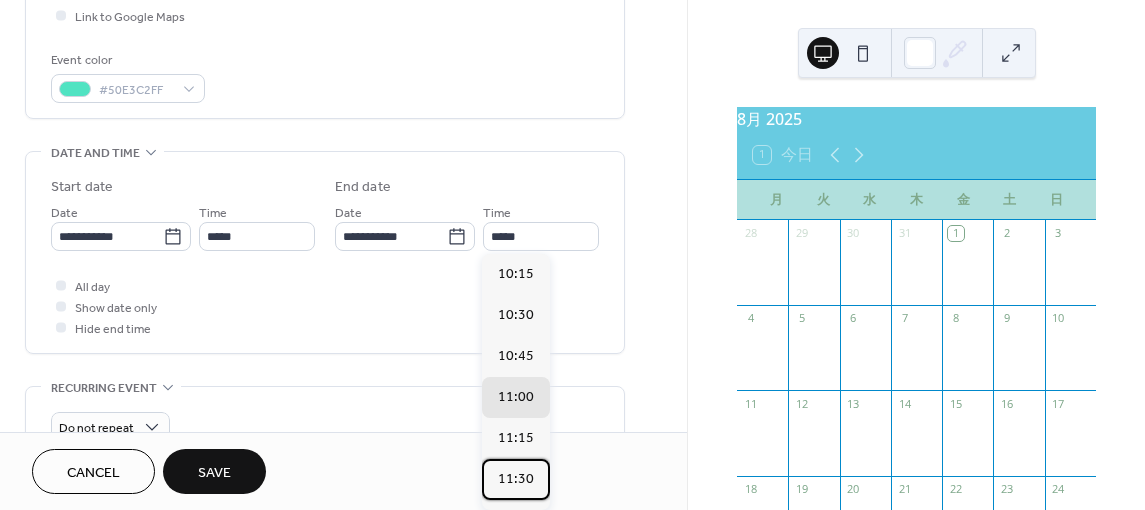 click on "11:30" at bounding box center (516, 478) 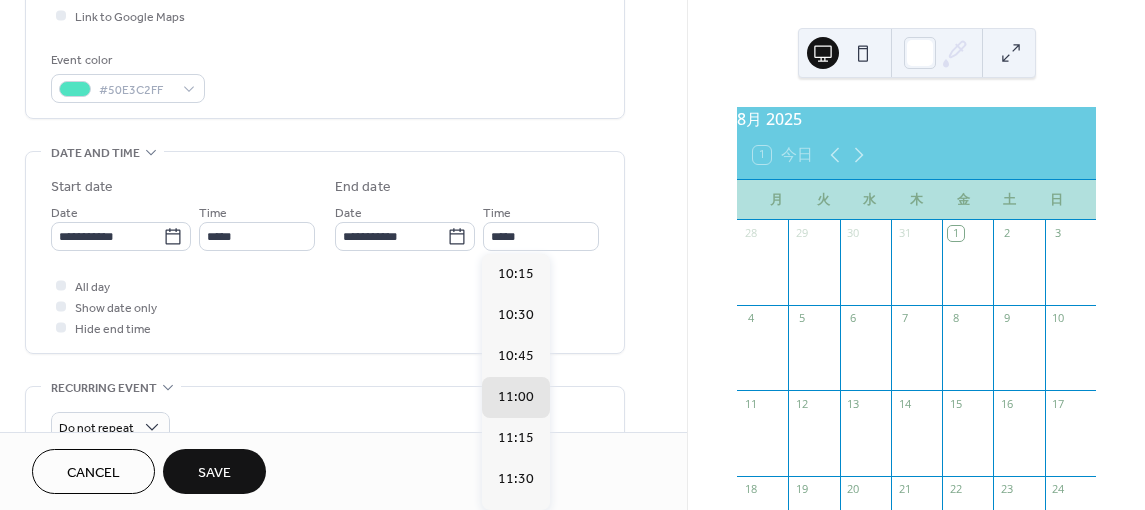 type on "*****" 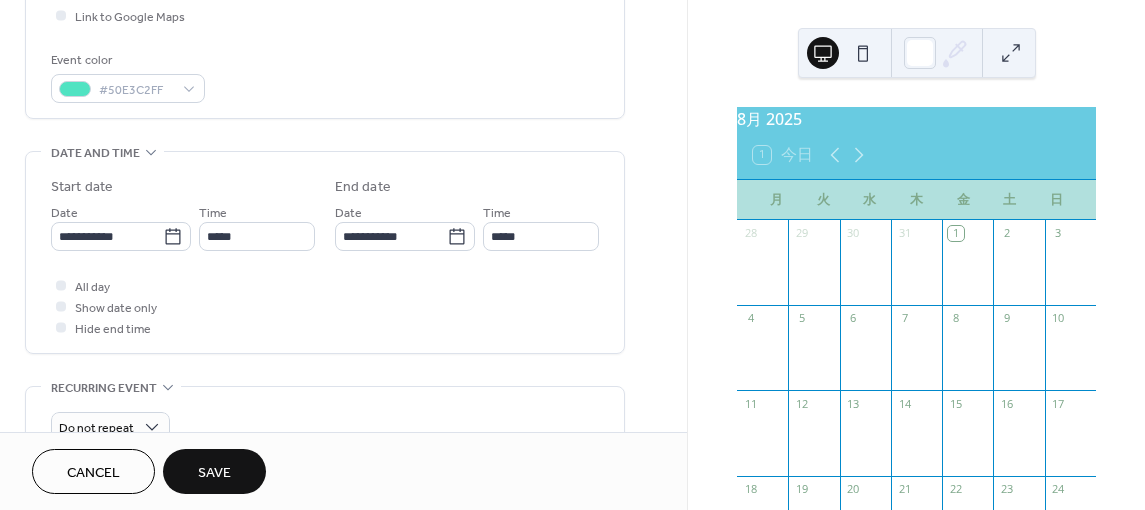scroll, scrollTop: 600, scrollLeft: 0, axis: vertical 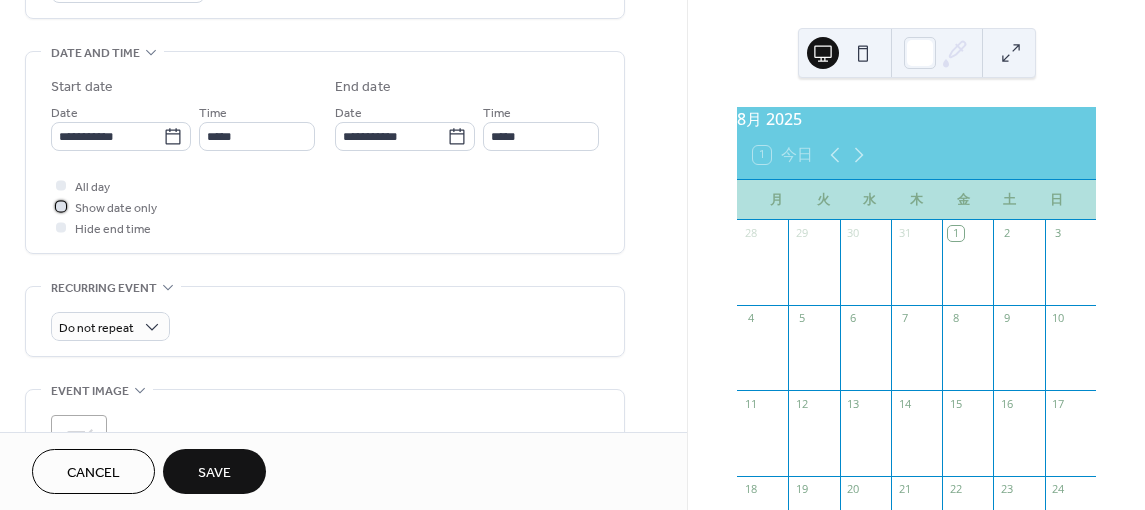 click at bounding box center [61, 206] 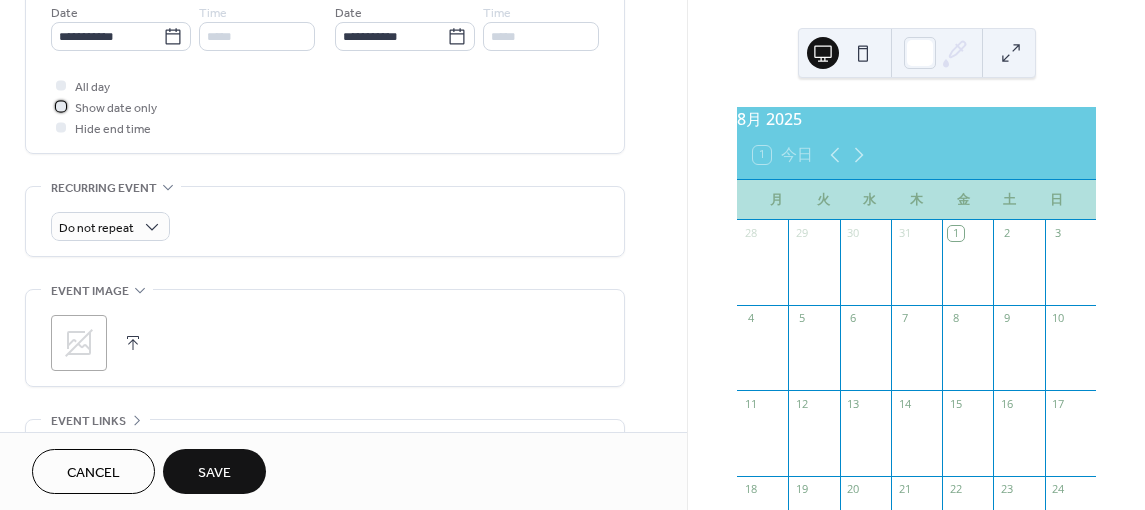 scroll, scrollTop: 800, scrollLeft: 0, axis: vertical 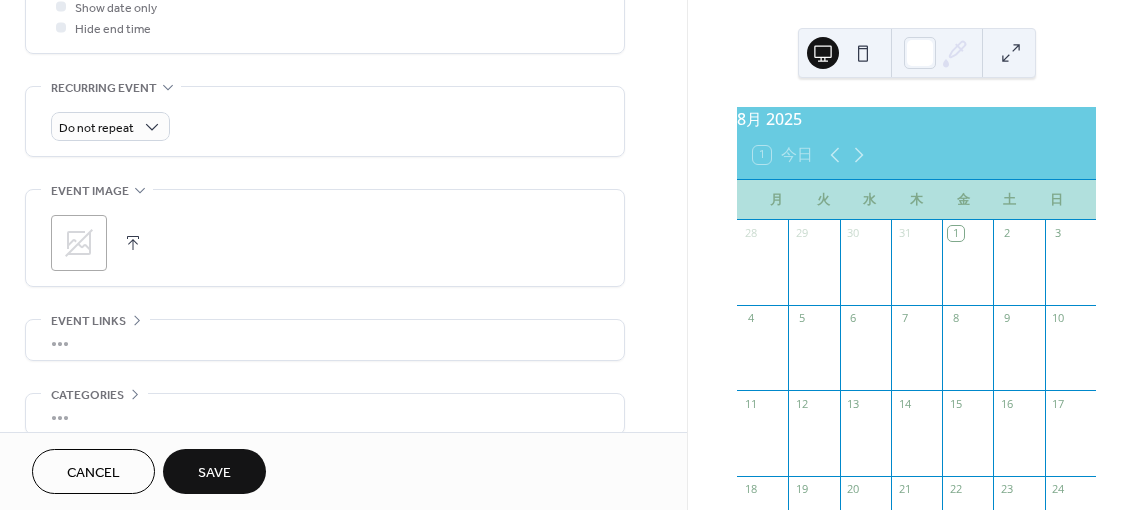 click 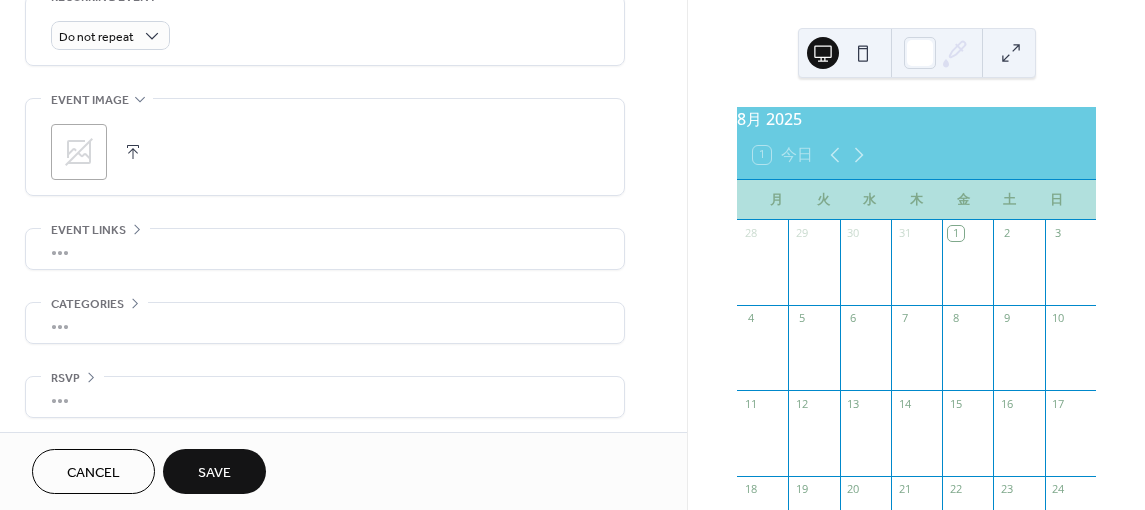 click at bounding box center (133, 152) 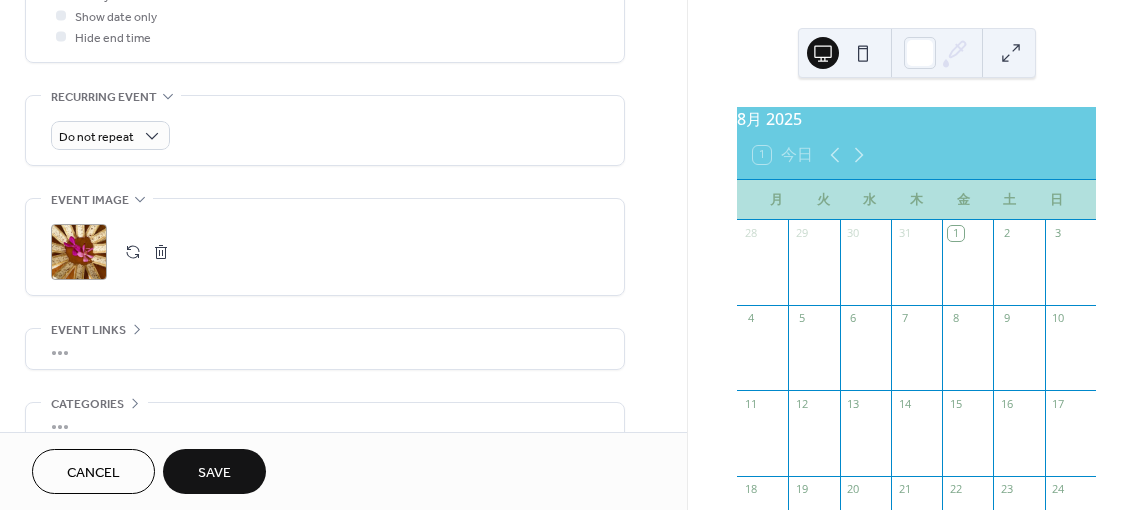 scroll, scrollTop: 891, scrollLeft: 0, axis: vertical 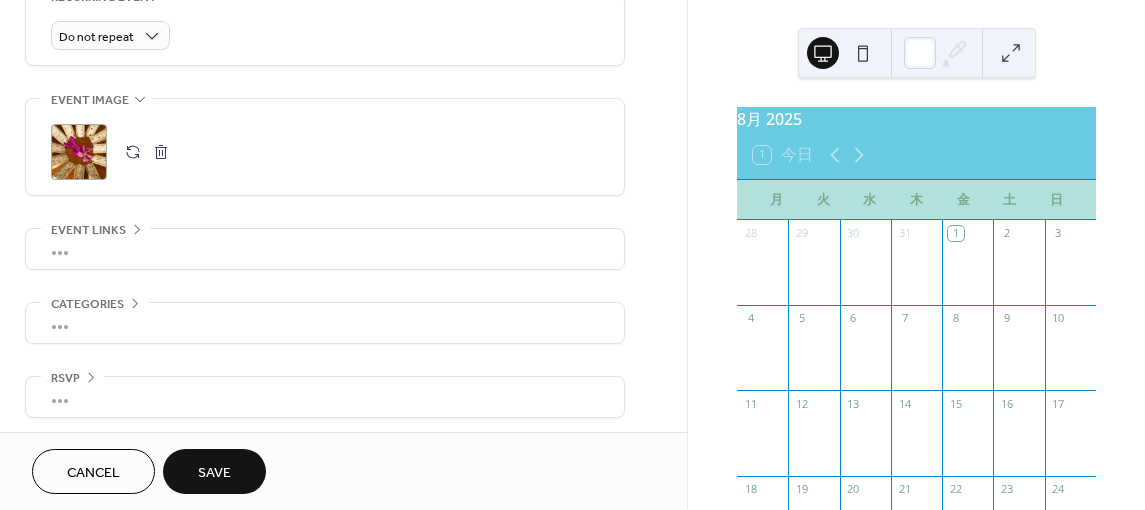 click on "•••" at bounding box center [325, 323] 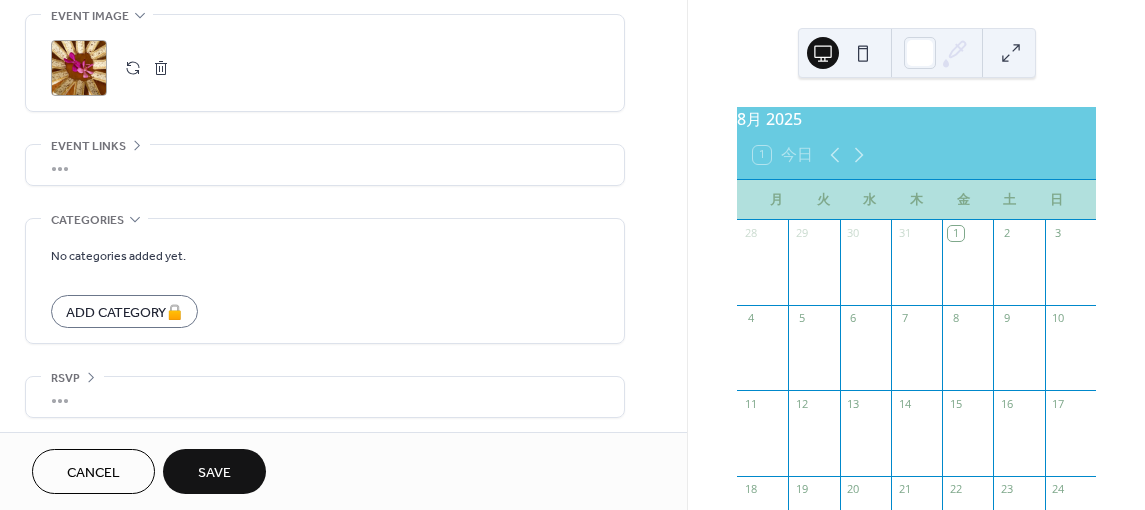 scroll, scrollTop: 775, scrollLeft: 0, axis: vertical 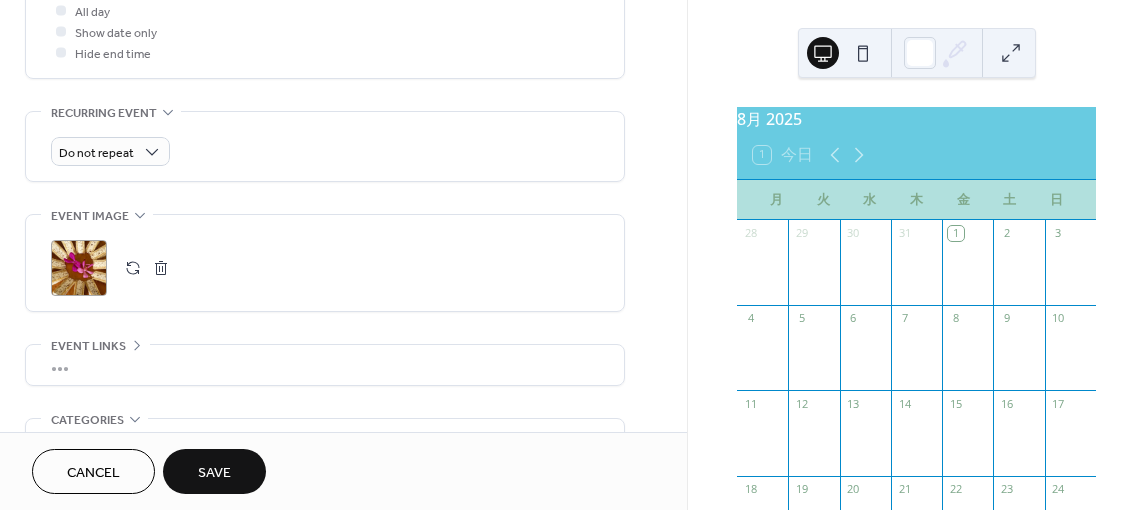 click on "•••" at bounding box center [325, 365] 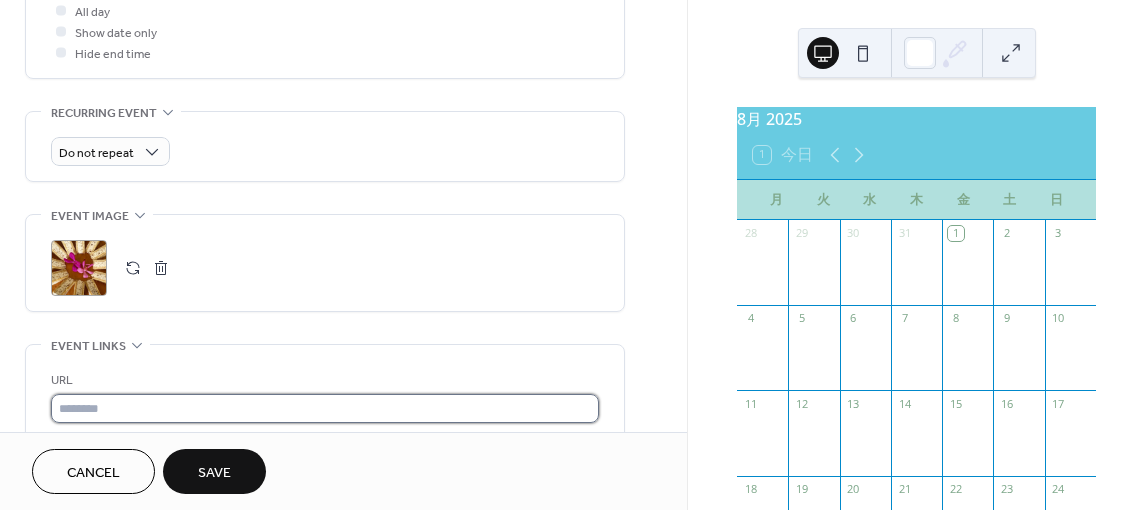 click at bounding box center [325, 408] 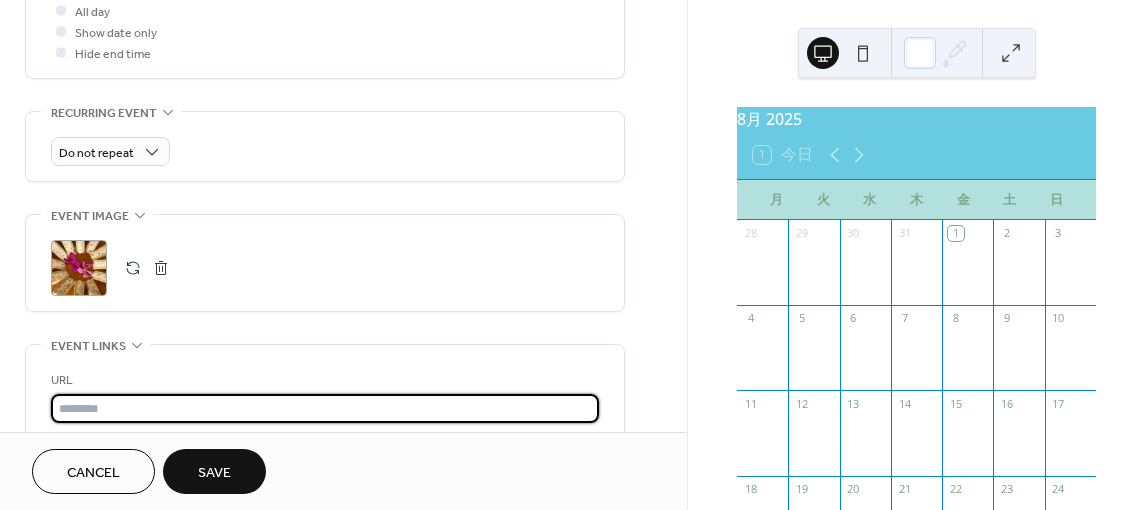 type on "**********" 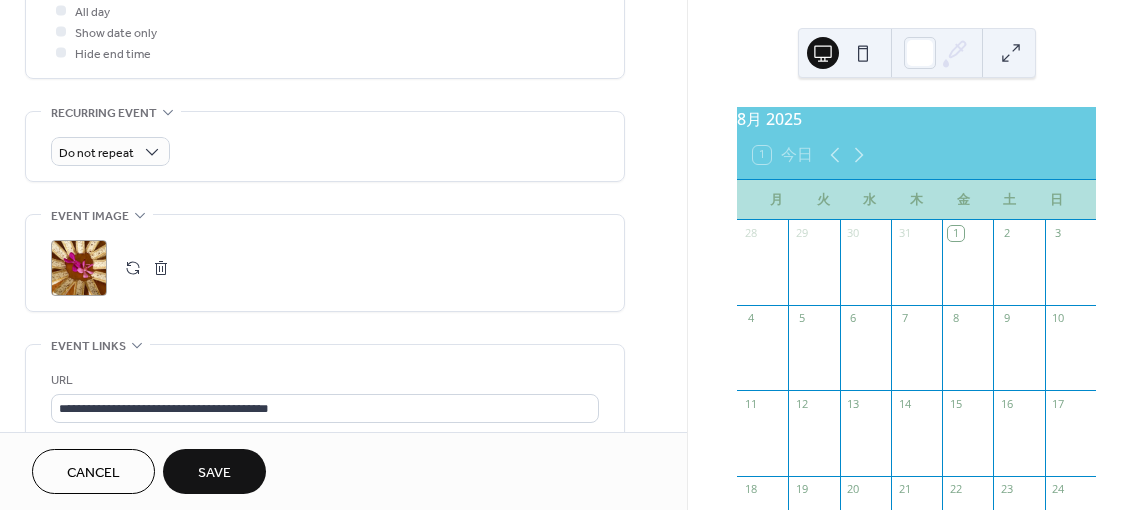 click on "Save" at bounding box center [214, 473] 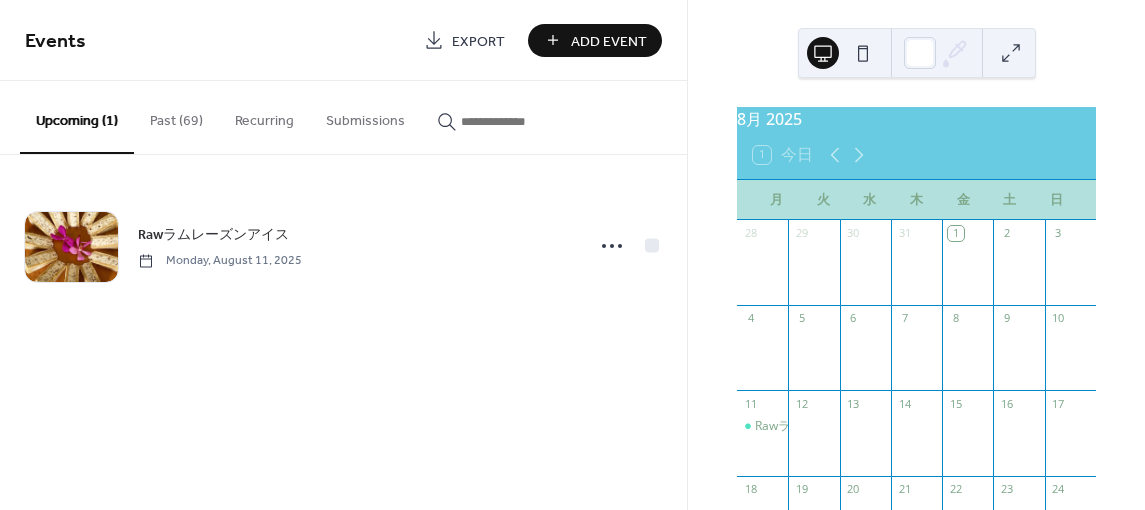 scroll, scrollTop: 200, scrollLeft: 0, axis: vertical 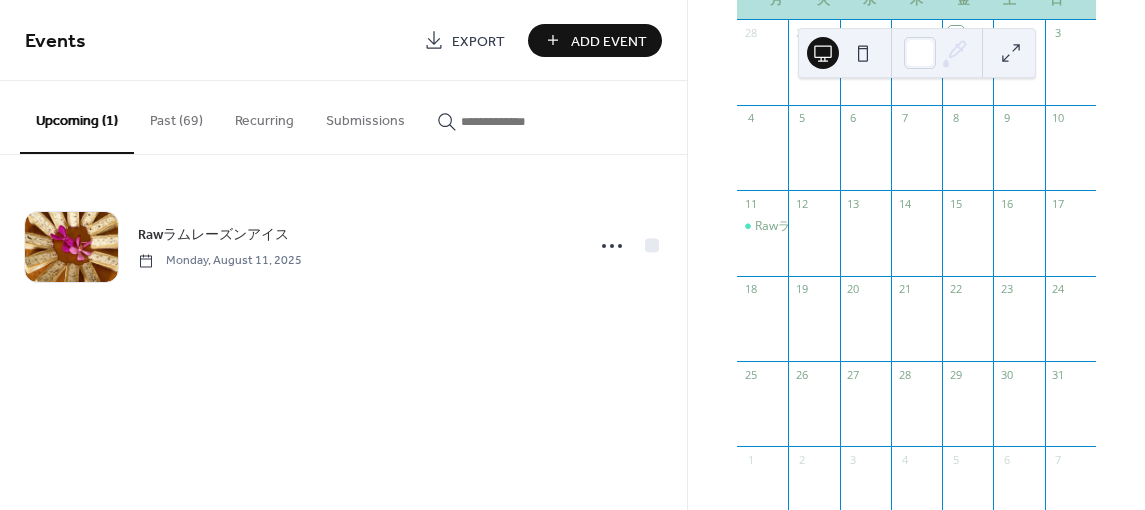 click on "Add Event" at bounding box center [595, 40] 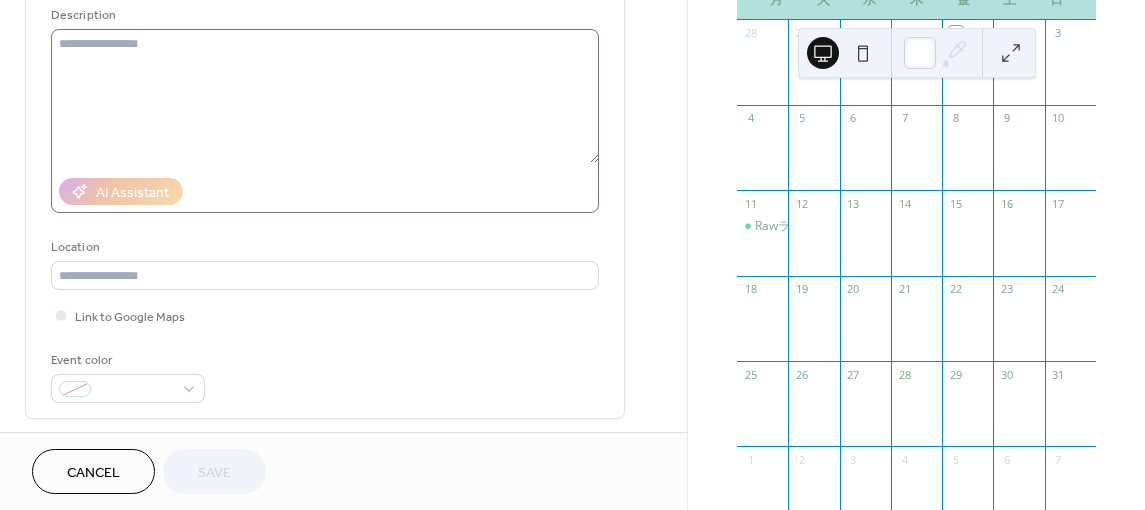 scroll, scrollTop: 0, scrollLeft: 0, axis: both 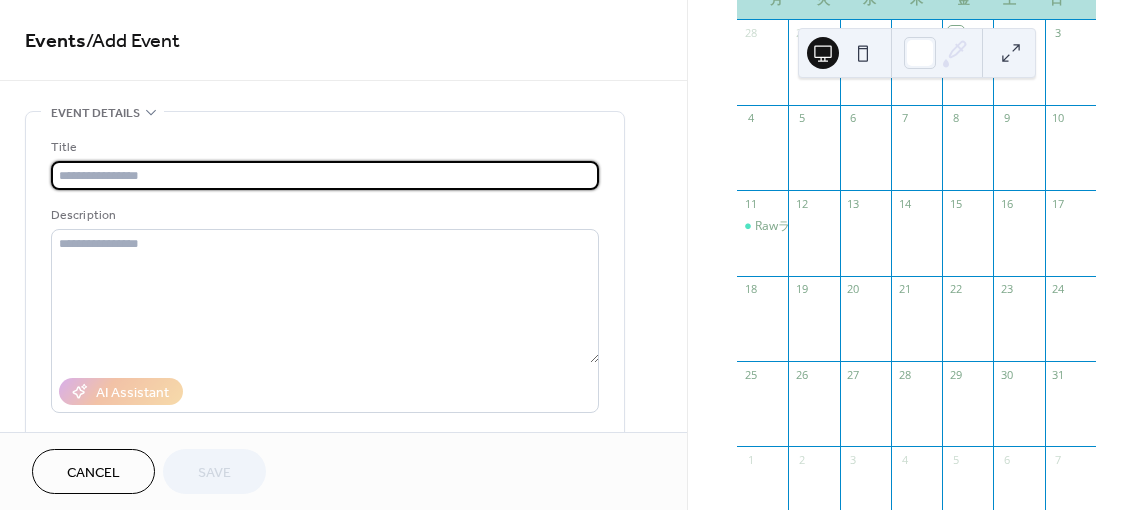 click at bounding box center [325, 175] 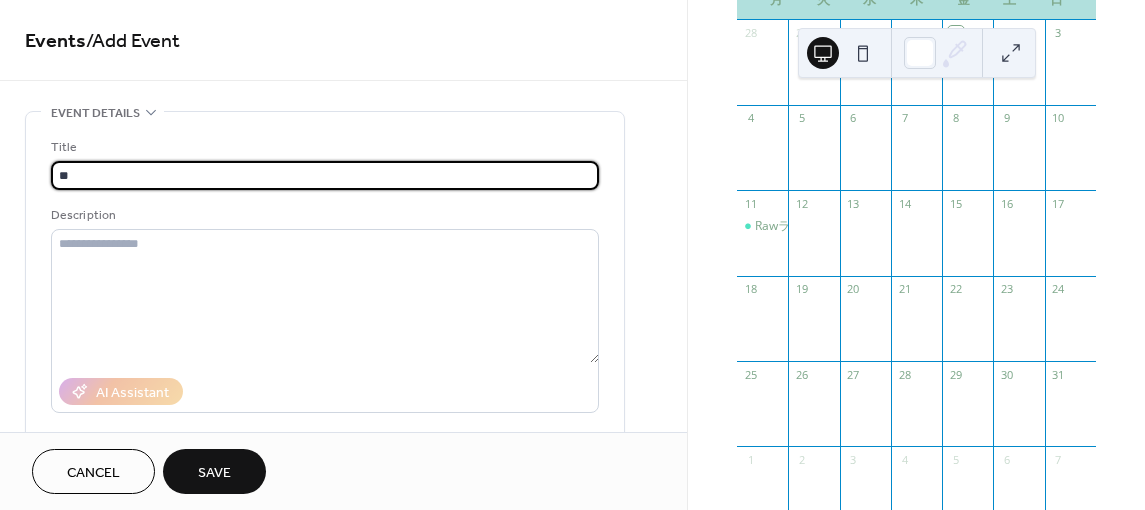 type on "*" 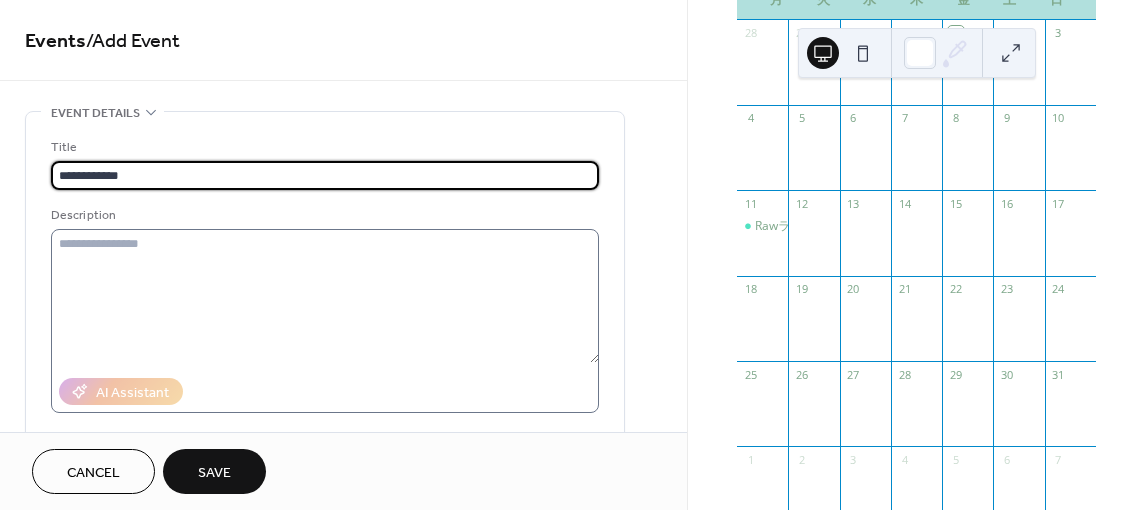 scroll, scrollTop: 200, scrollLeft: 0, axis: vertical 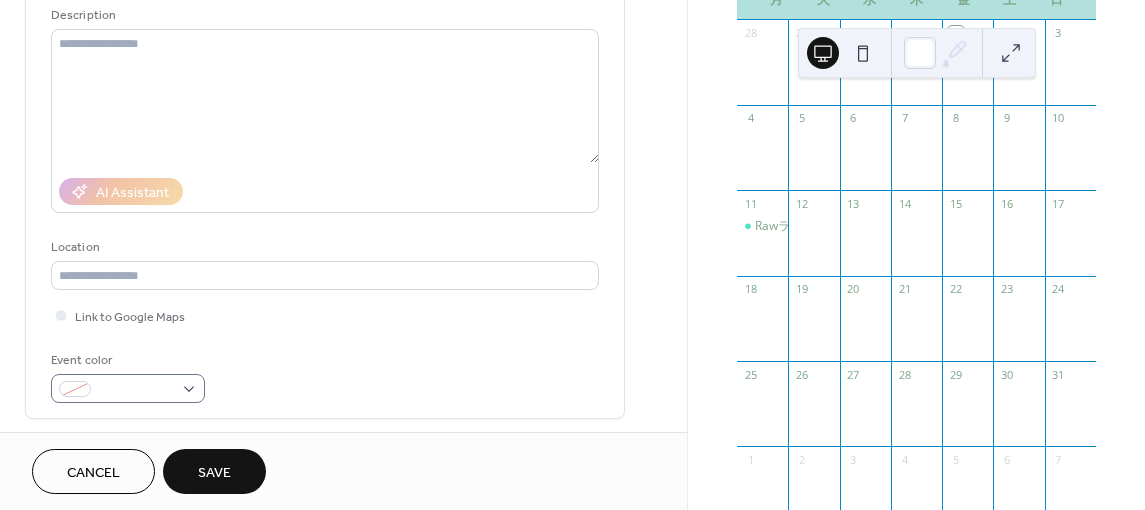 type on "**********" 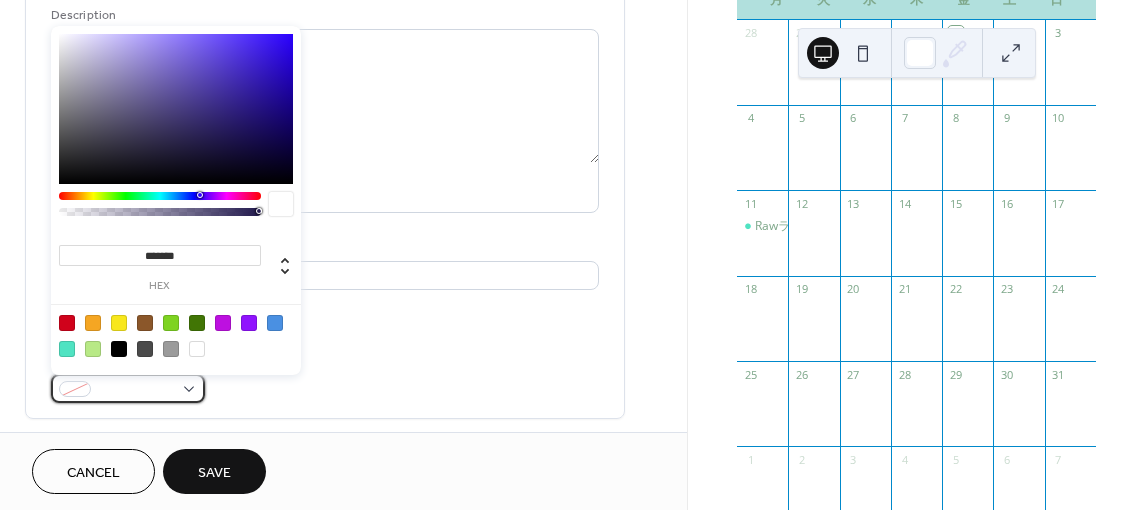 click at bounding box center [128, 388] 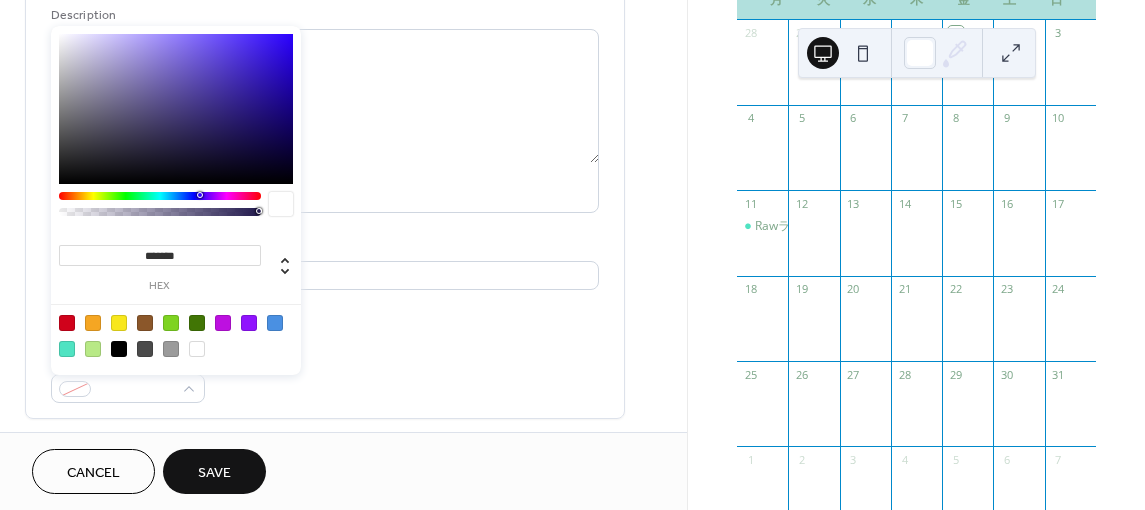 click at bounding box center [67, 349] 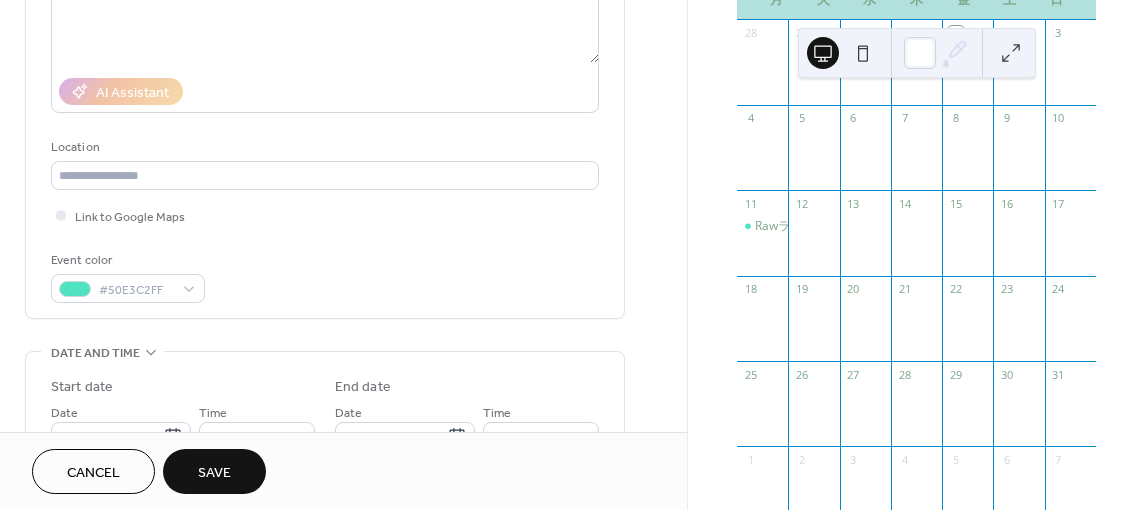 scroll, scrollTop: 500, scrollLeft: 0, axis: vertical 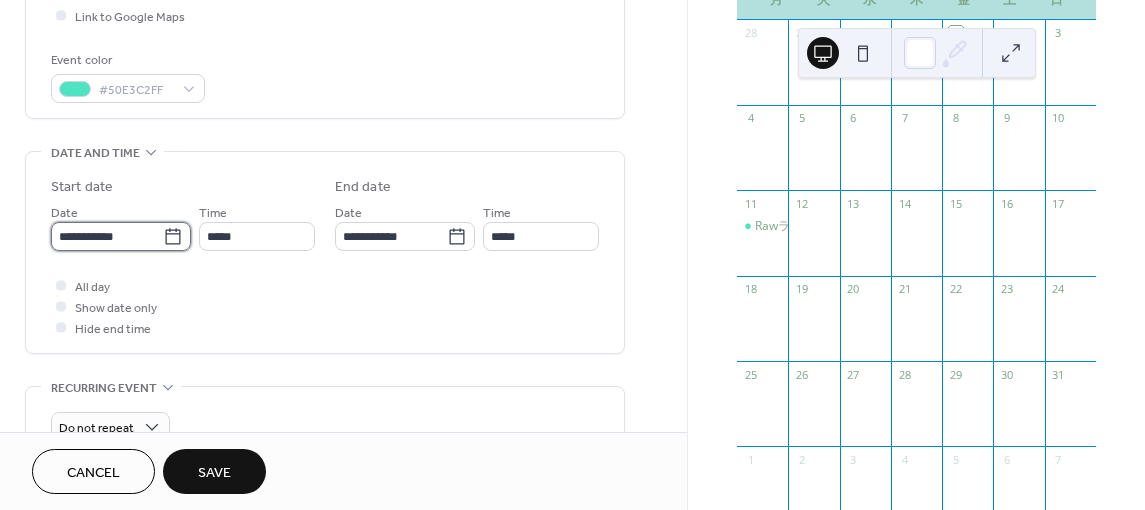 click on "**********" at bounding box center (107, 236) 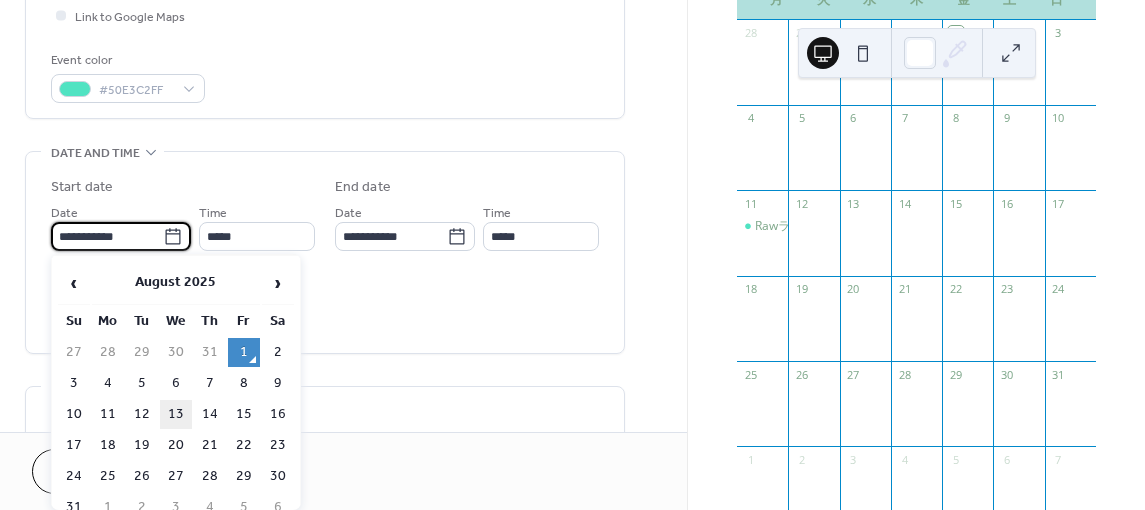 click on "13" at bounding box center [176, 414] 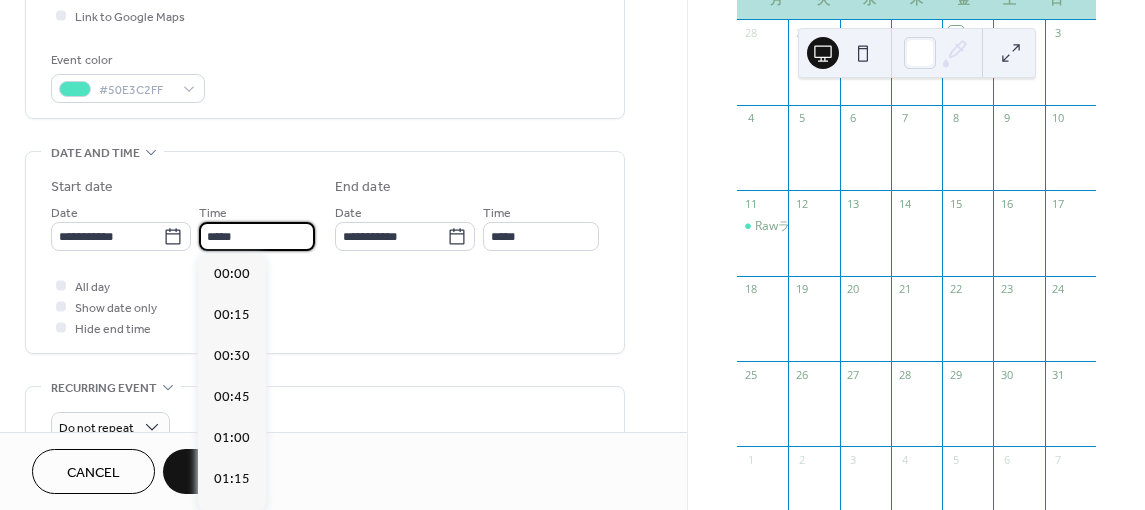 click on "*****" at bounding box center [257, 236] 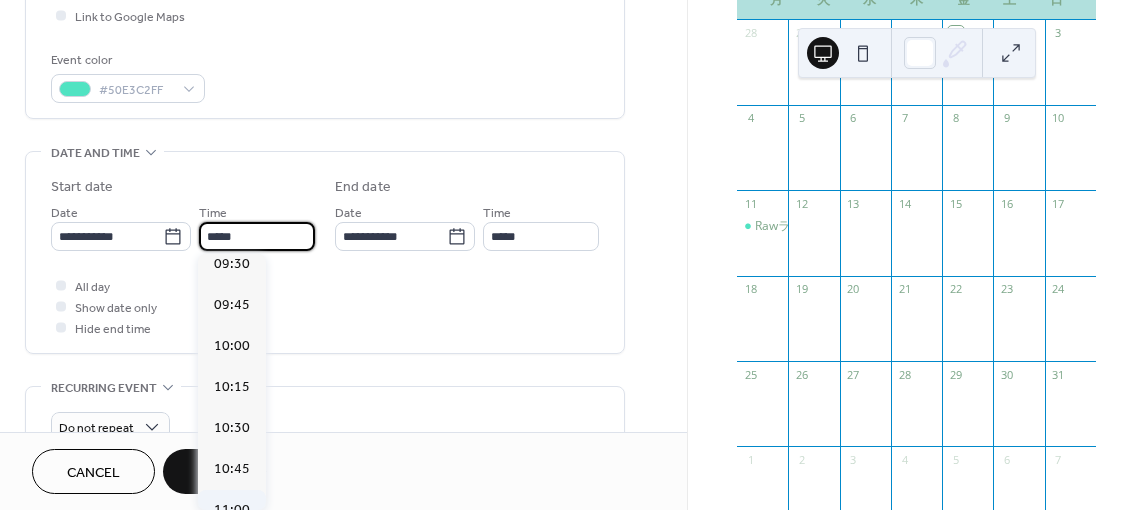 scroll, scrollTop: 1468, scrollLeft: 0, axis: vertical 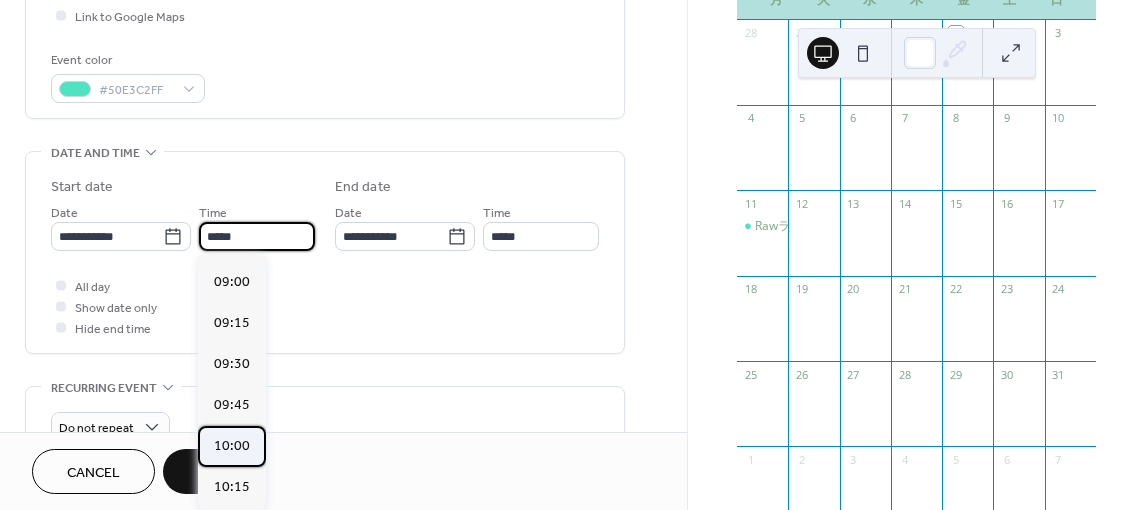 click on "10:00" at bounding box center [232, 445] 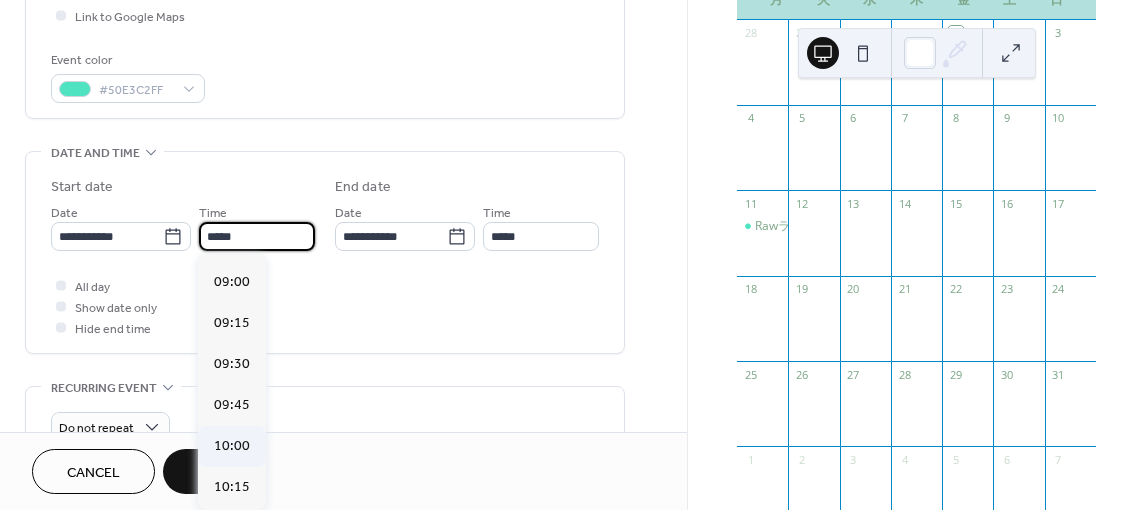 type on "*****" 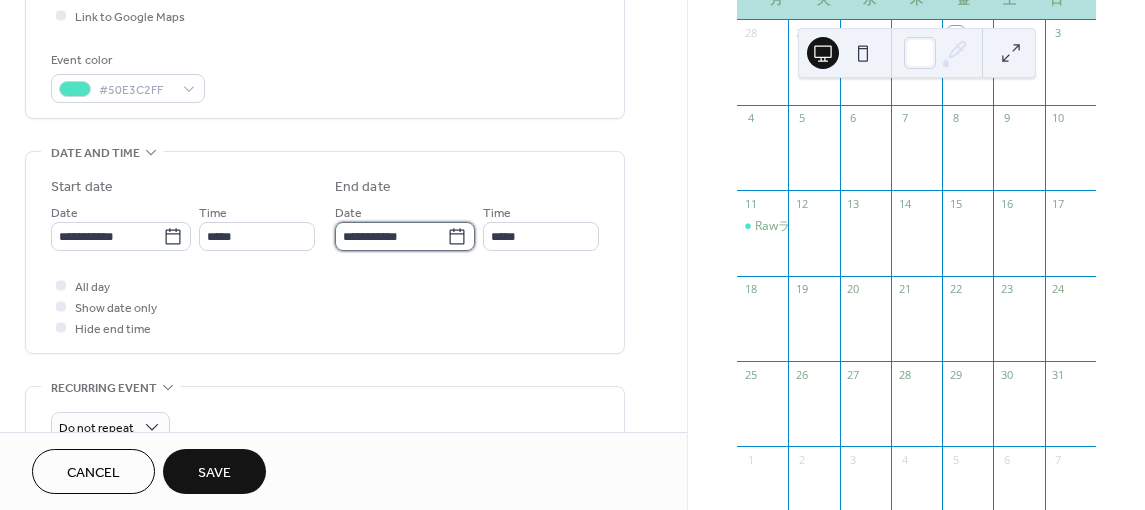 click on "**********" at bounding box center (391, 236) 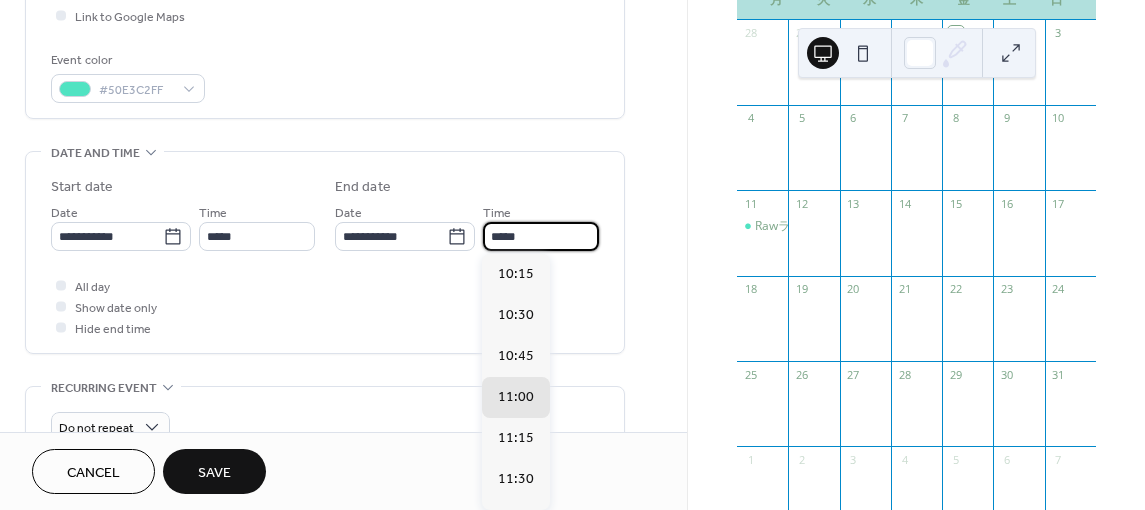click on "*****" at bounding box center [541, 236] 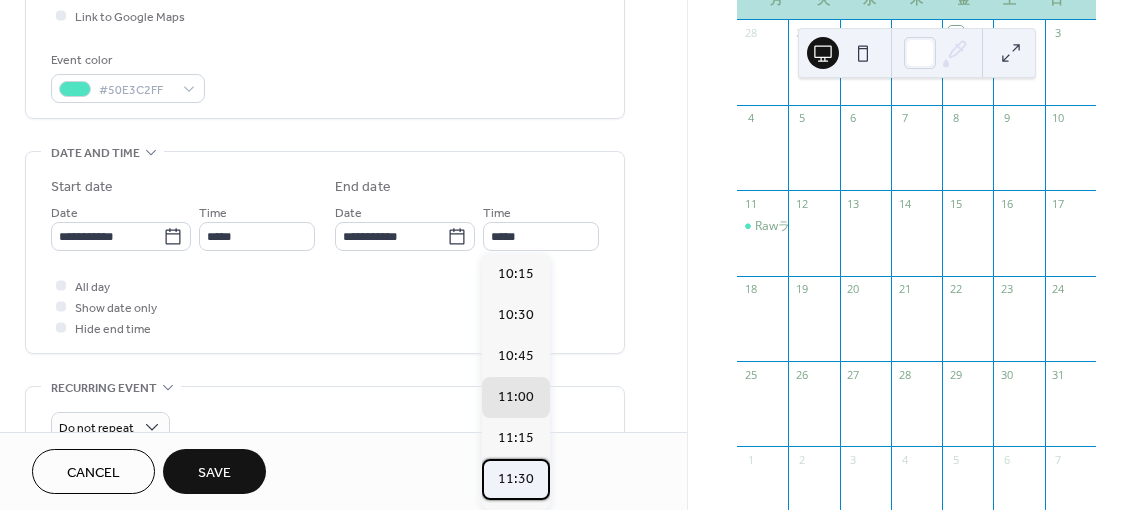 click on "11:30" at bounding box center (516, 478) 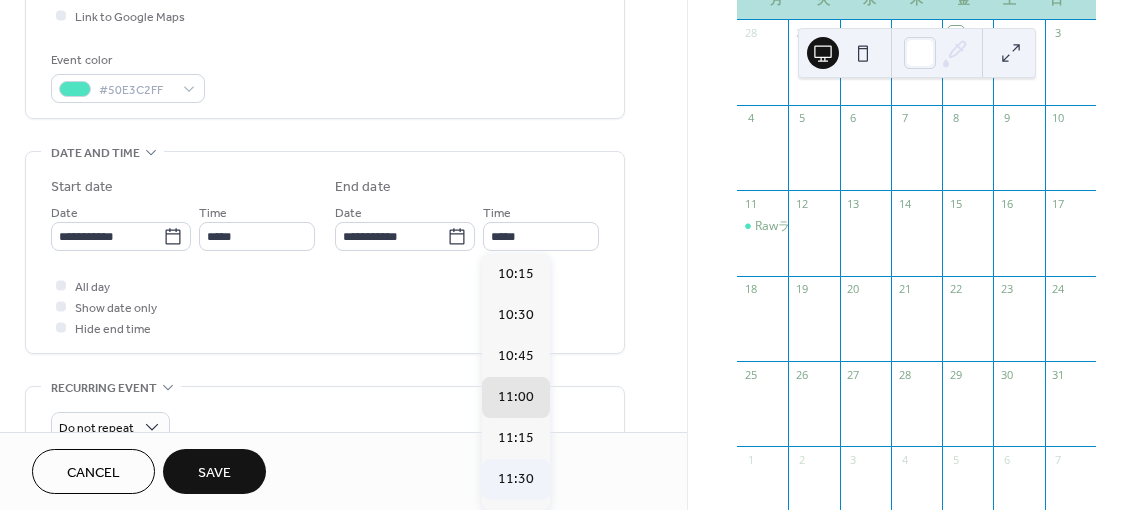 type on "*****" 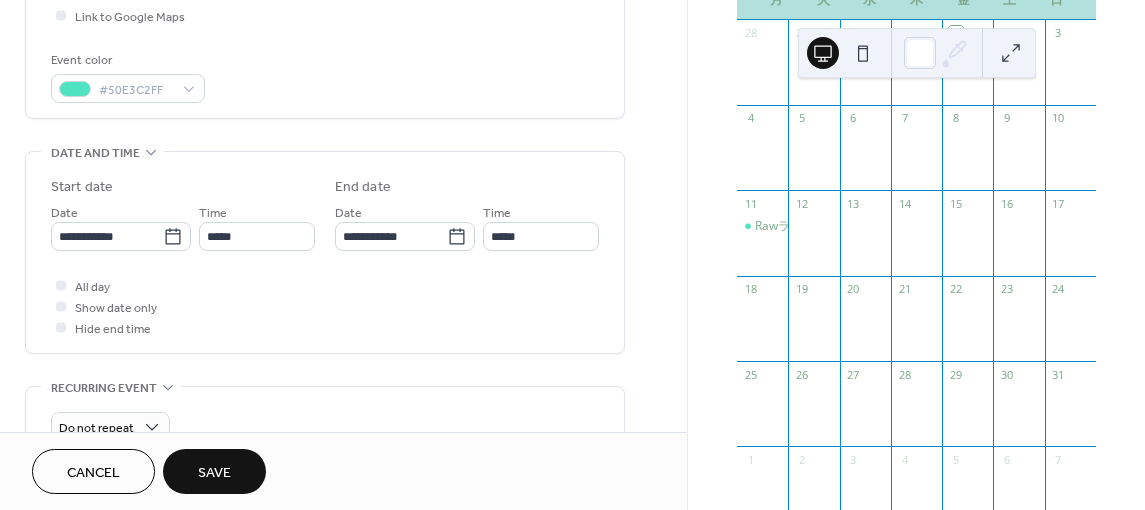 scroll, scrollTop: 700, scrollLeft: 0, axis: vertical 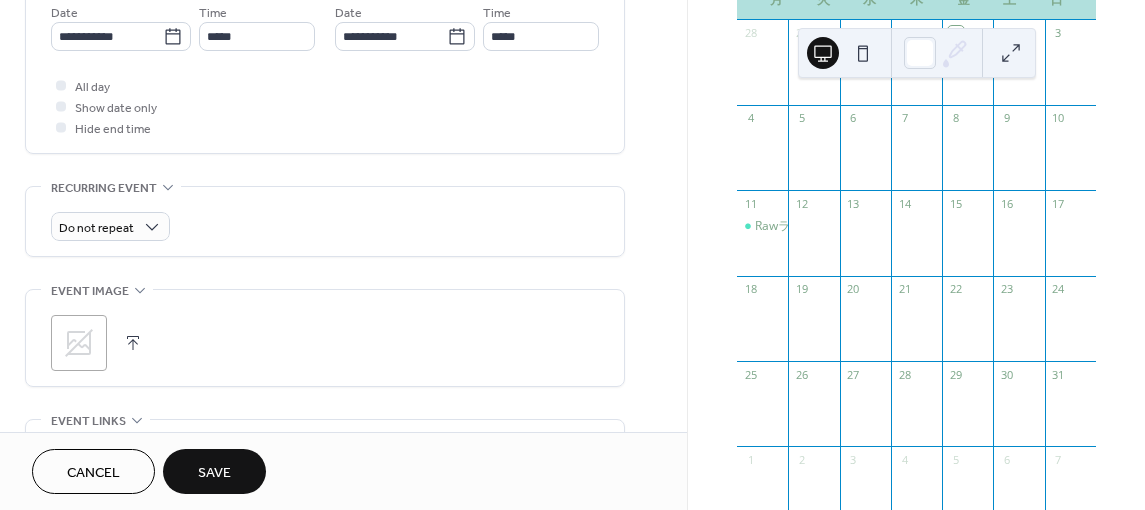 click 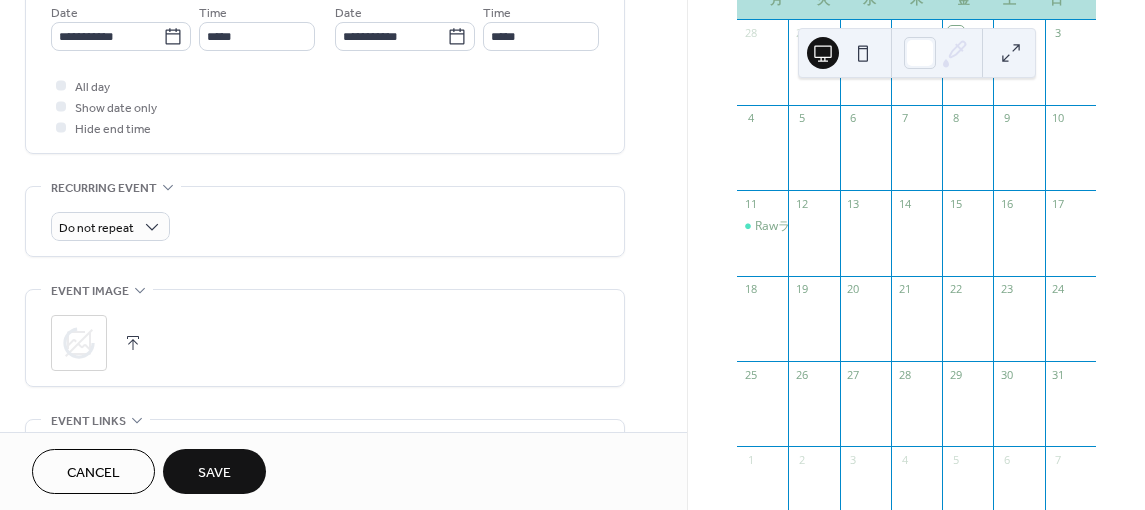 scroll, scrollTop: 800, scrollLeft: 0, axis: vertical 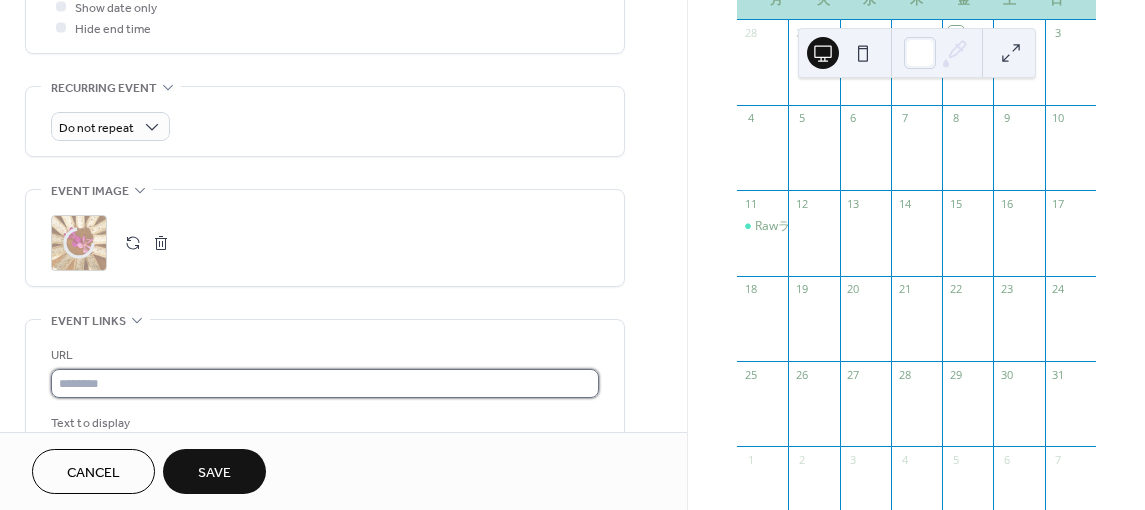 click at bounding box center (325, 383) 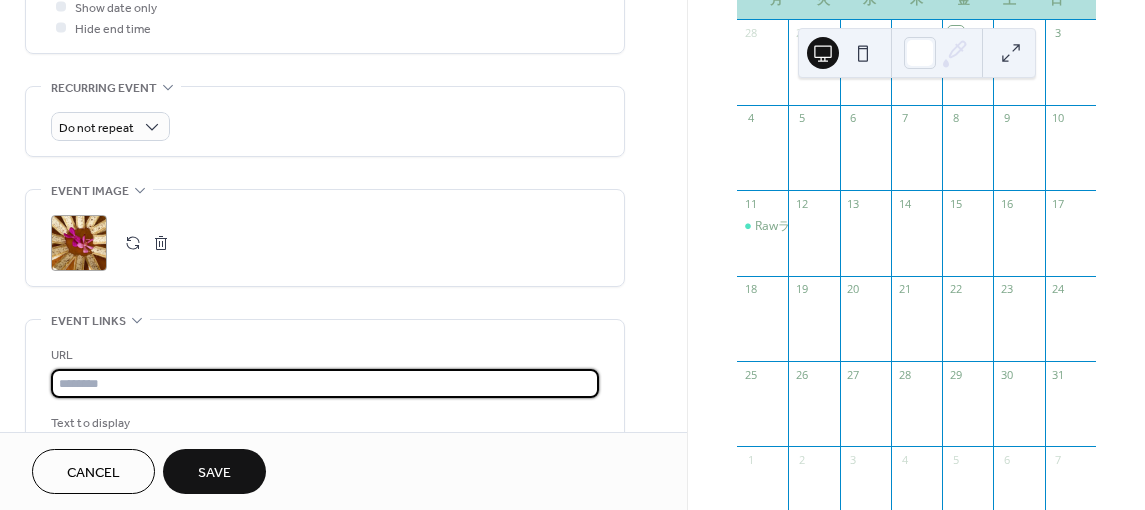 type on "**********" 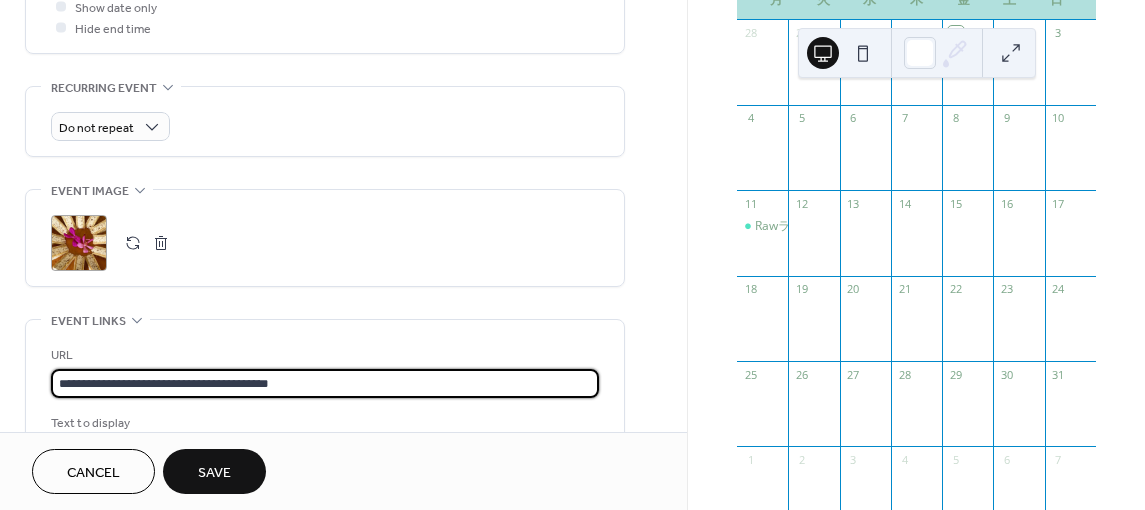 click on "Save" at bounding box center (214, 473) 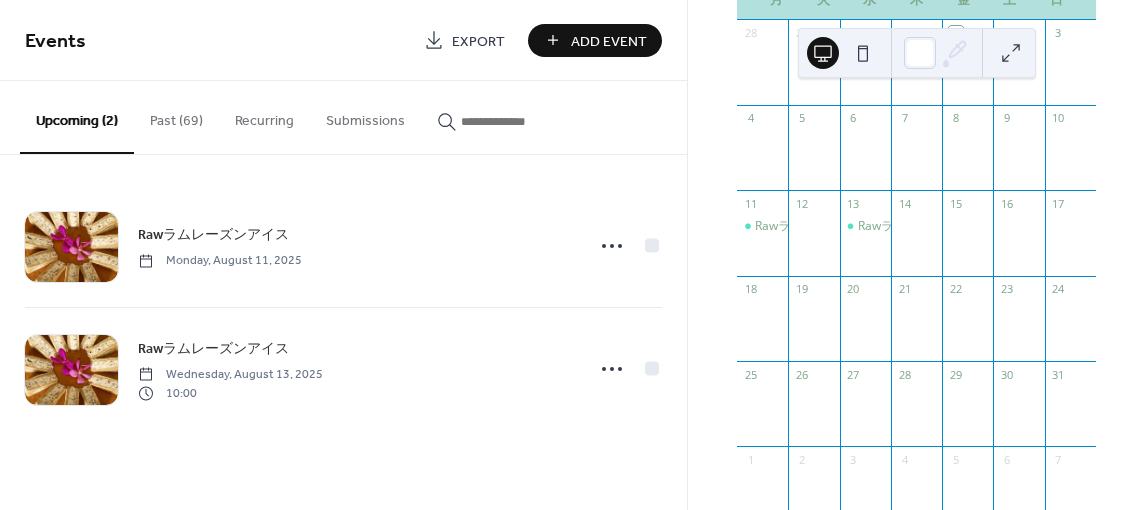 click on "Add Event" at bounding box center [609, 41] 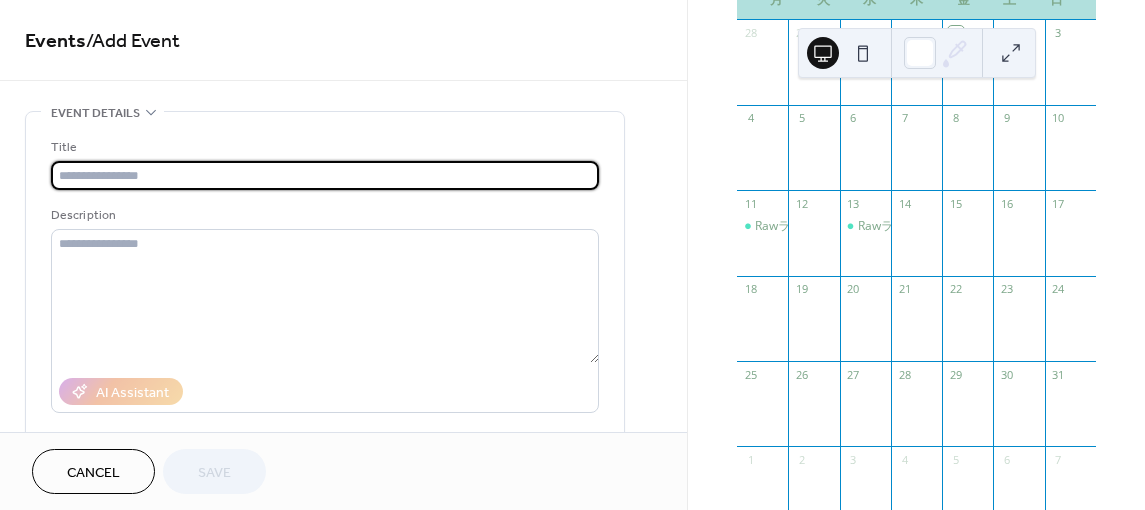 click at bounding box center (325, 175) 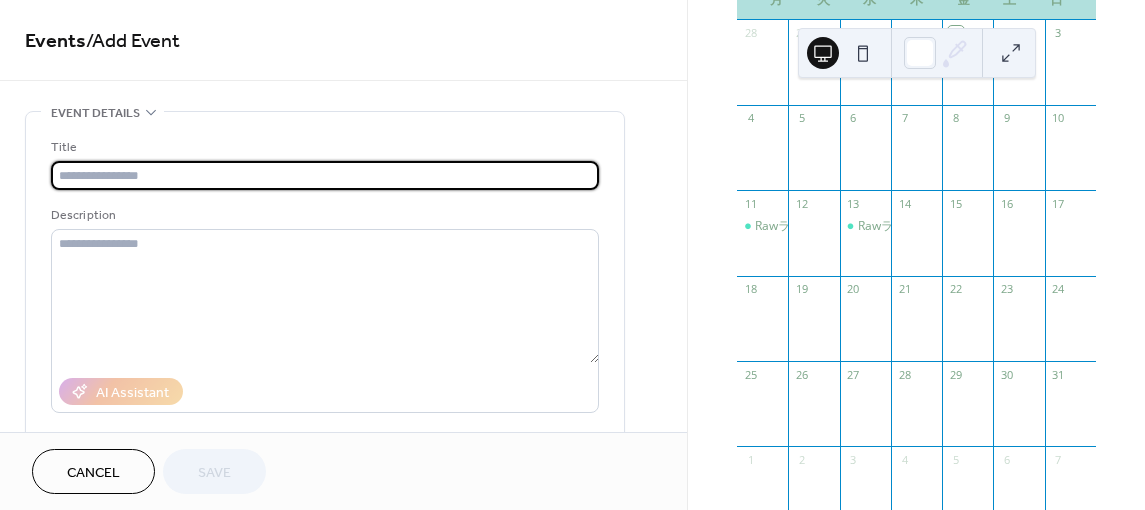 type on "**********" 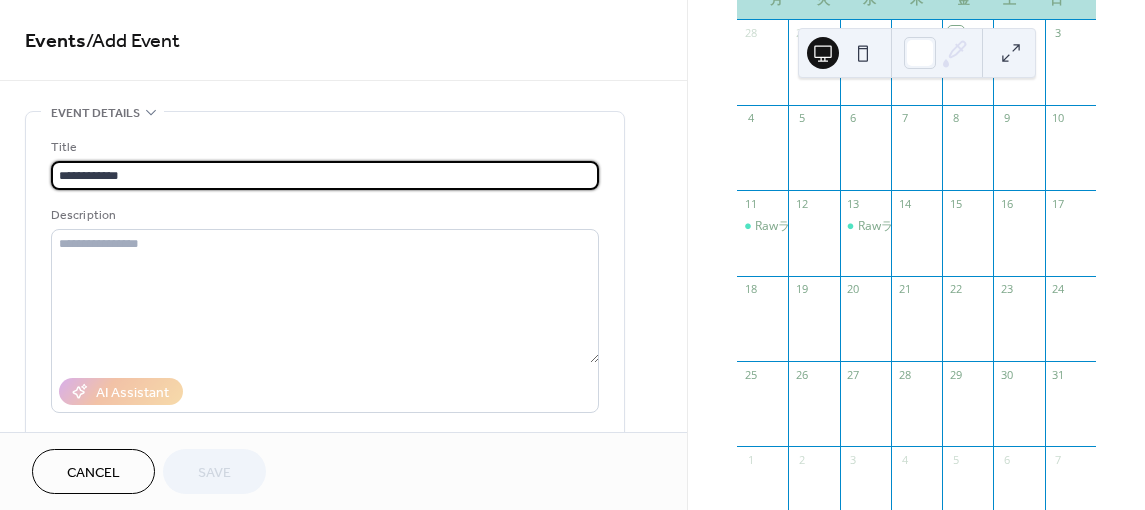 type on "**********" 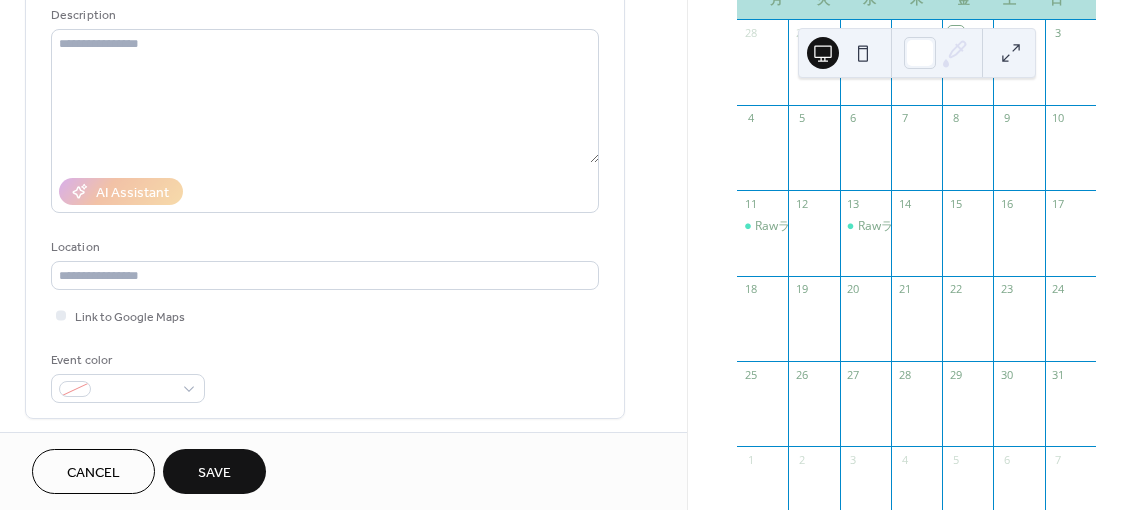 scroll, scrollTop: 300, scrollLeft: 0, axis: vertical 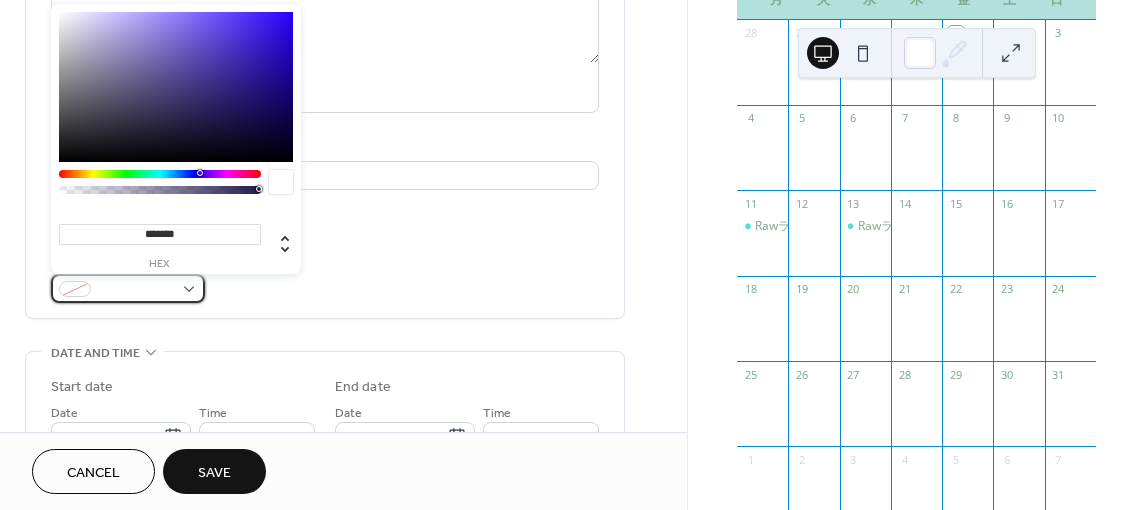 click at bounding box center (128, 288) 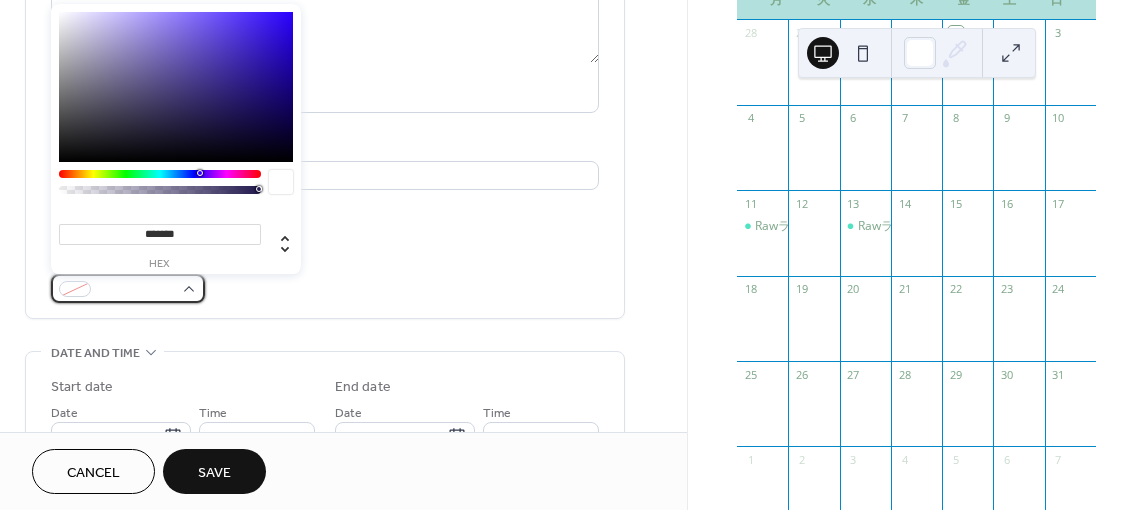 click at bounding box center (128, 288) 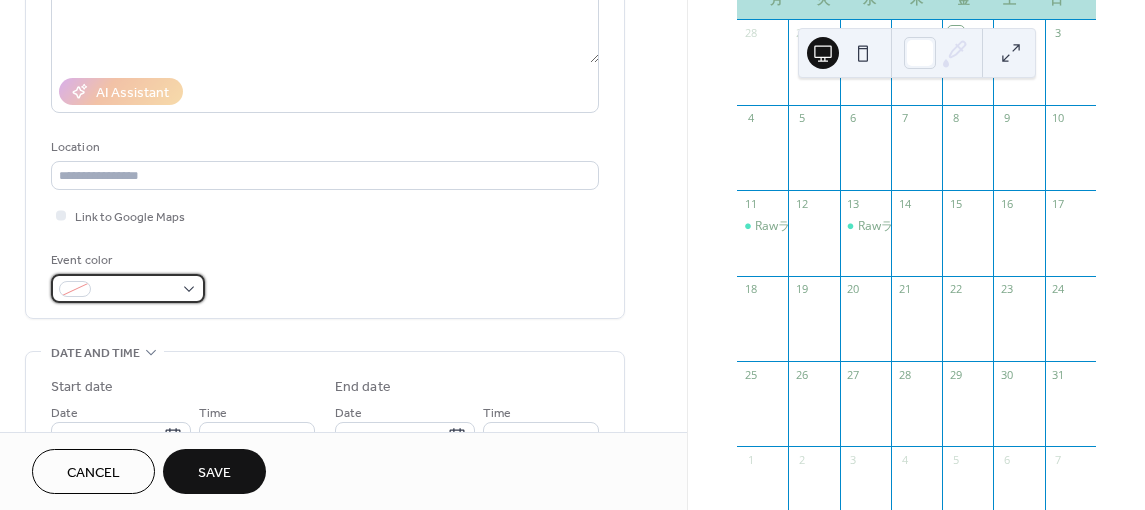 click at bounding box center (128, 288) 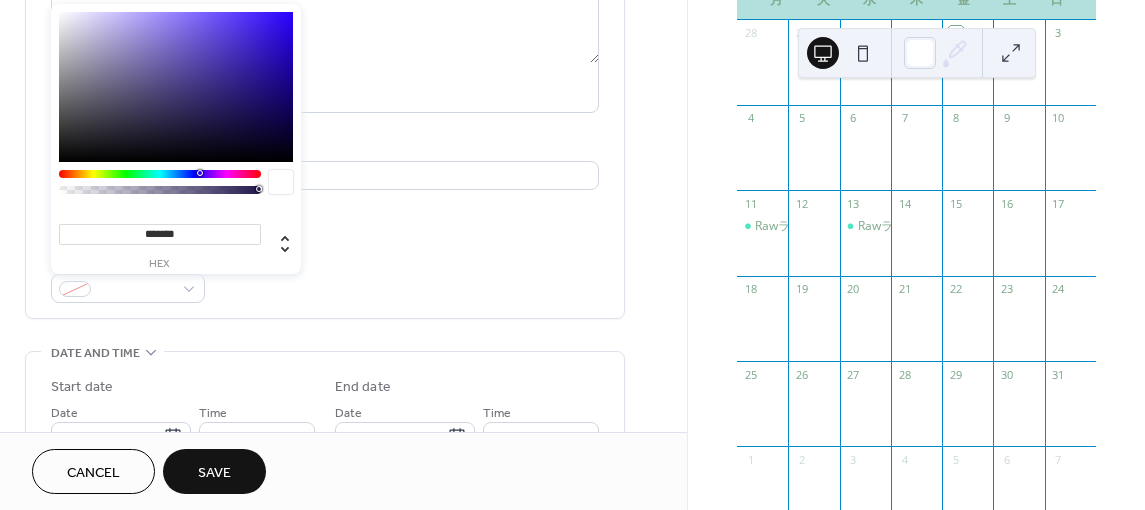 click on "Link to Google Maps" at bounding box center [325, 215] 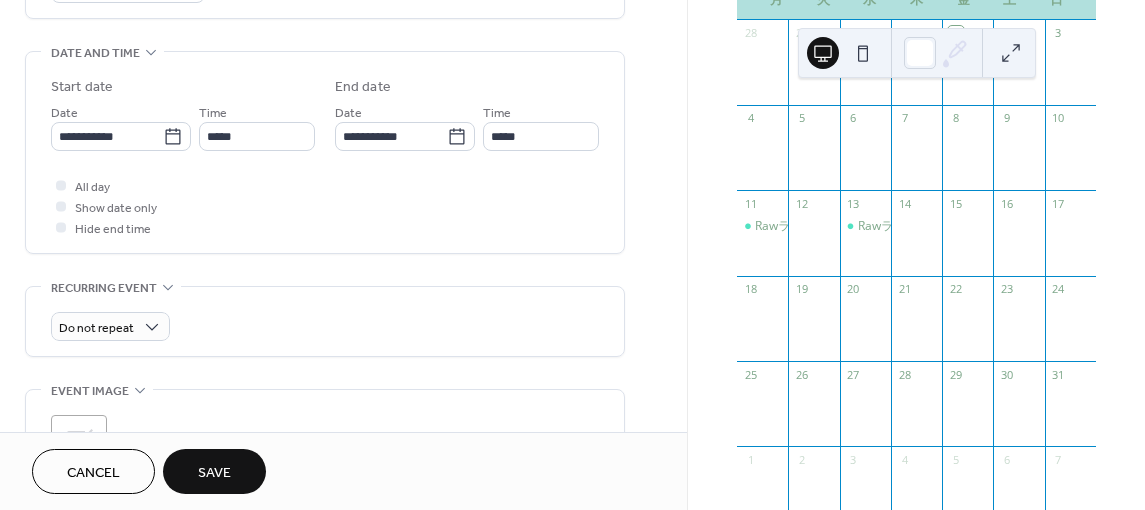 scroll, scrollTop: 500, scrollLeft: 0, axis: vertical 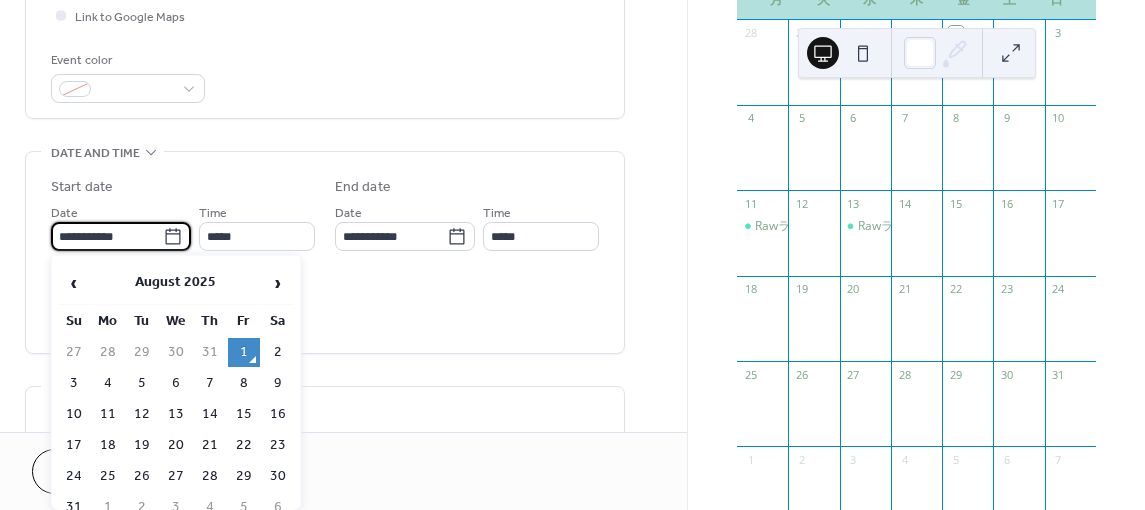 click on "**********" at bounding box center [107, 236] 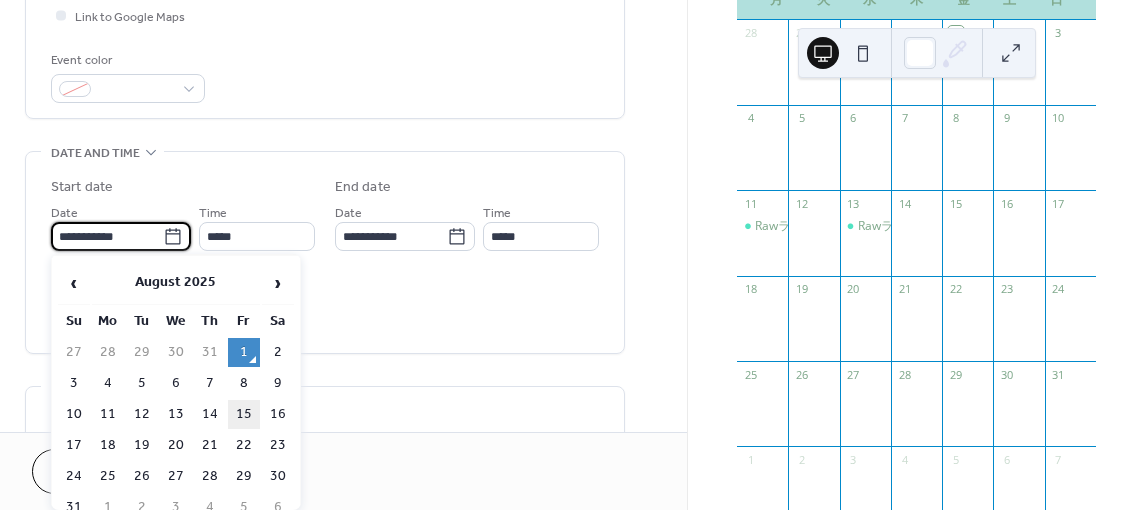 click on "15" at bounding box center (244, 414) 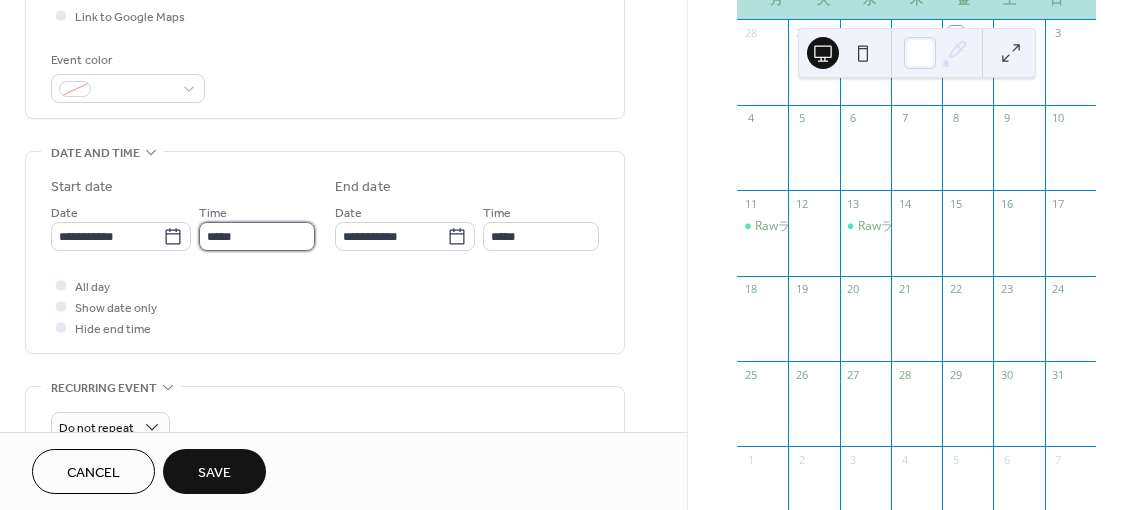 click on "*****" at bounding box center [257, 236] 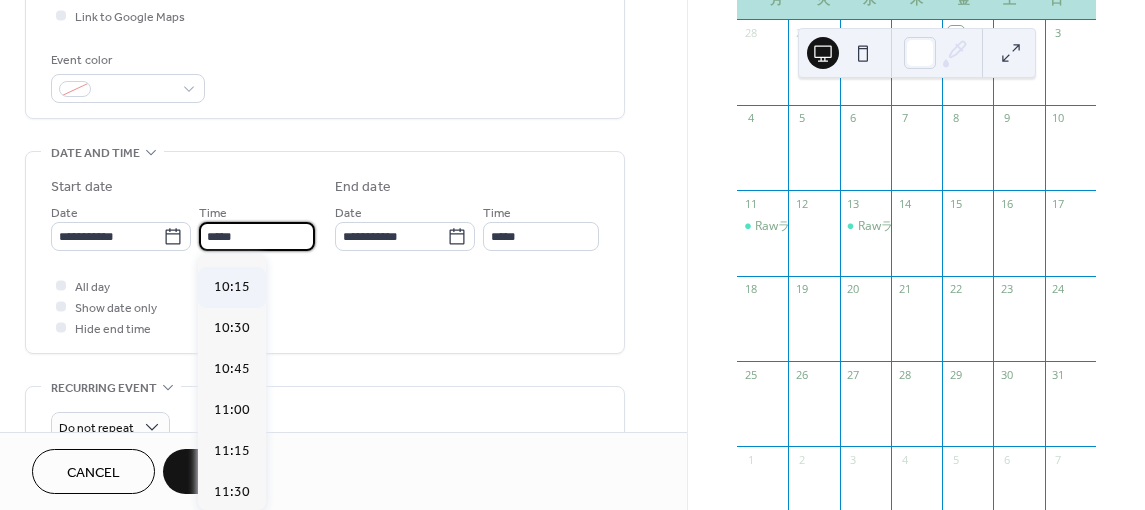 scroll, scrollTop: 1568, scrollLeft: 0, axis: vertical 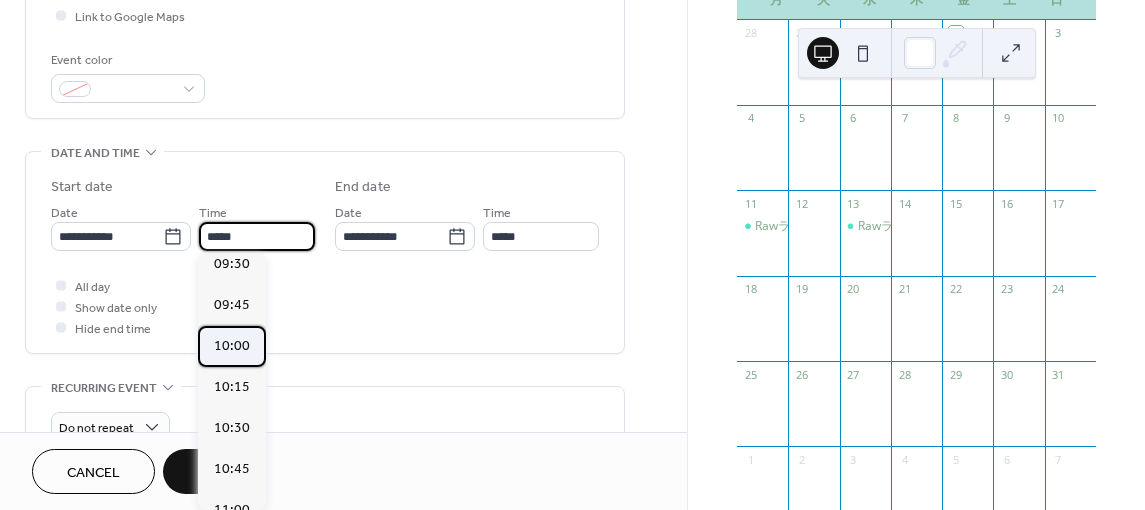 click on "10:00" at bounding box center (232, 345) 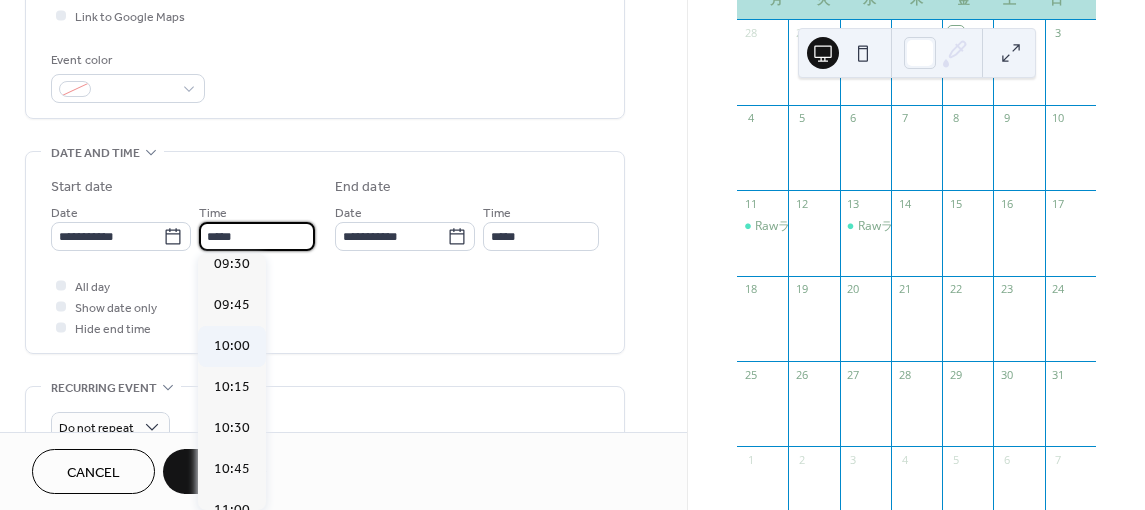type on "*****" 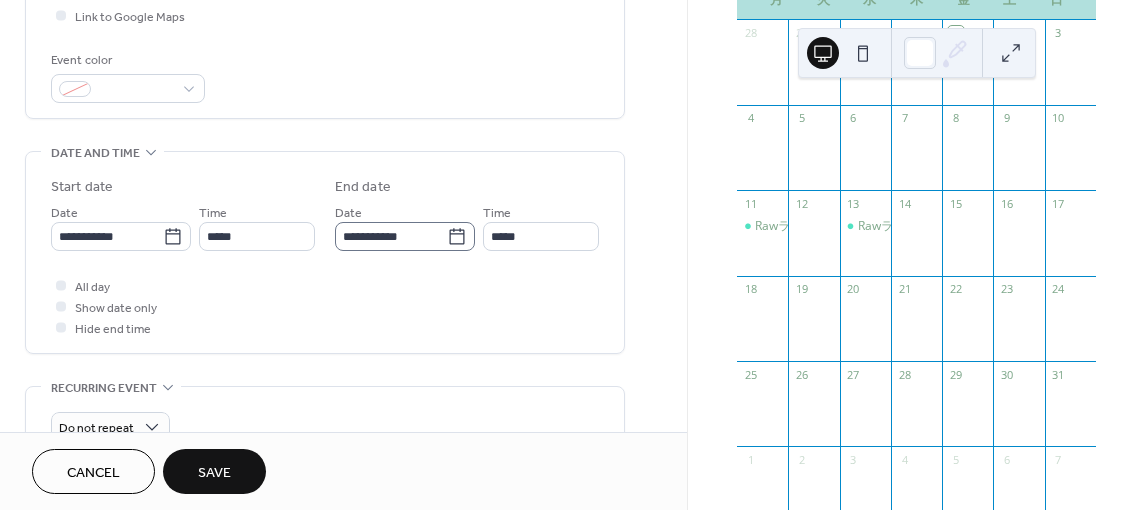 click 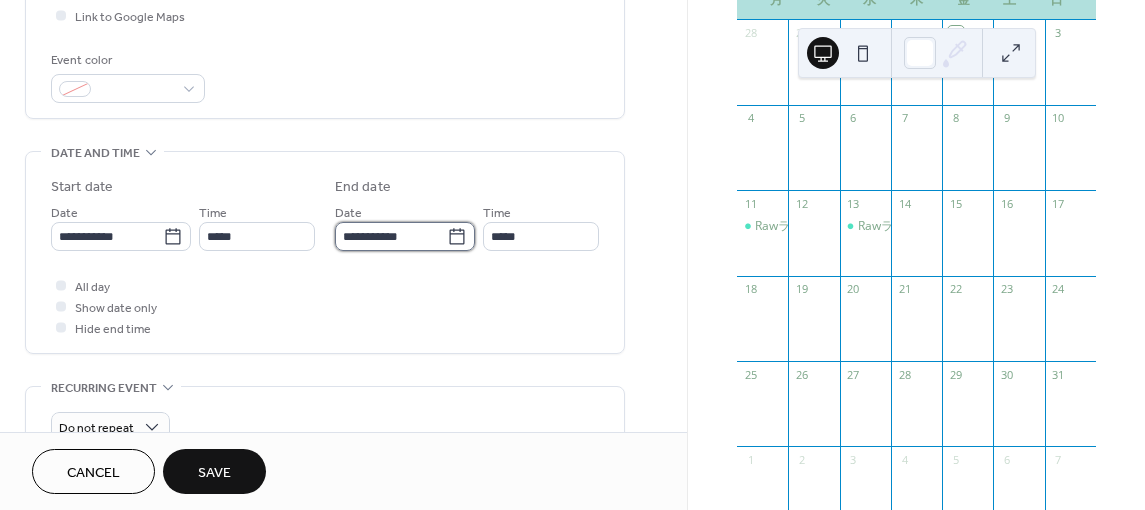 click on "**********" at bounding box center (391, 236) 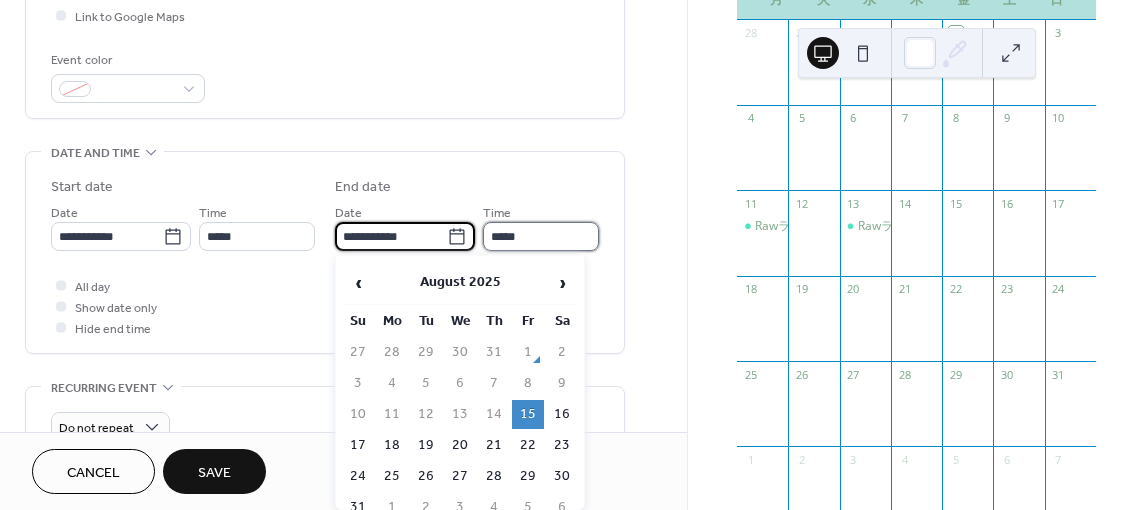 click on "*****" at bounding box center (541, 236) 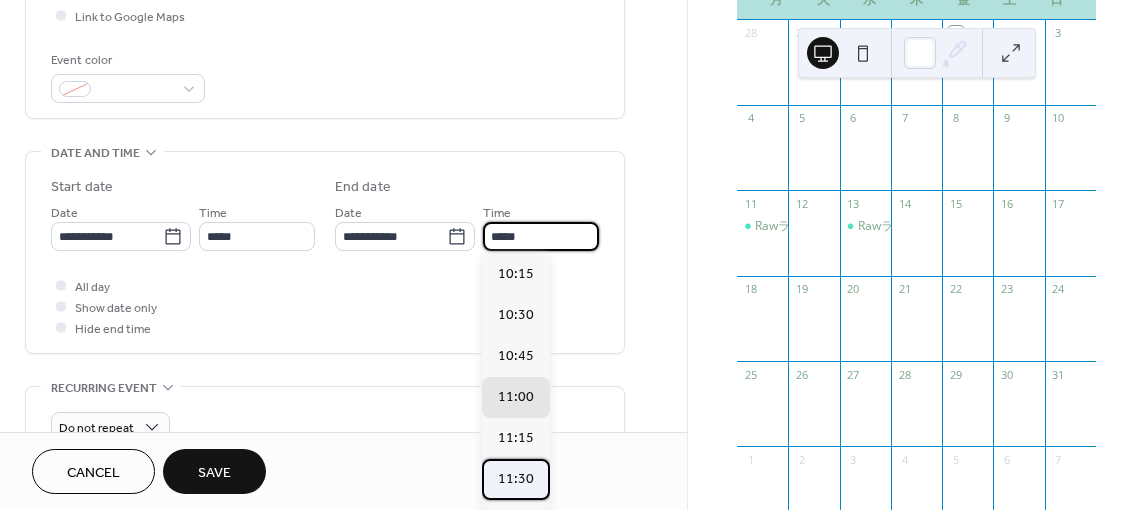 click on "11:30" at bounding box center [516, 478] 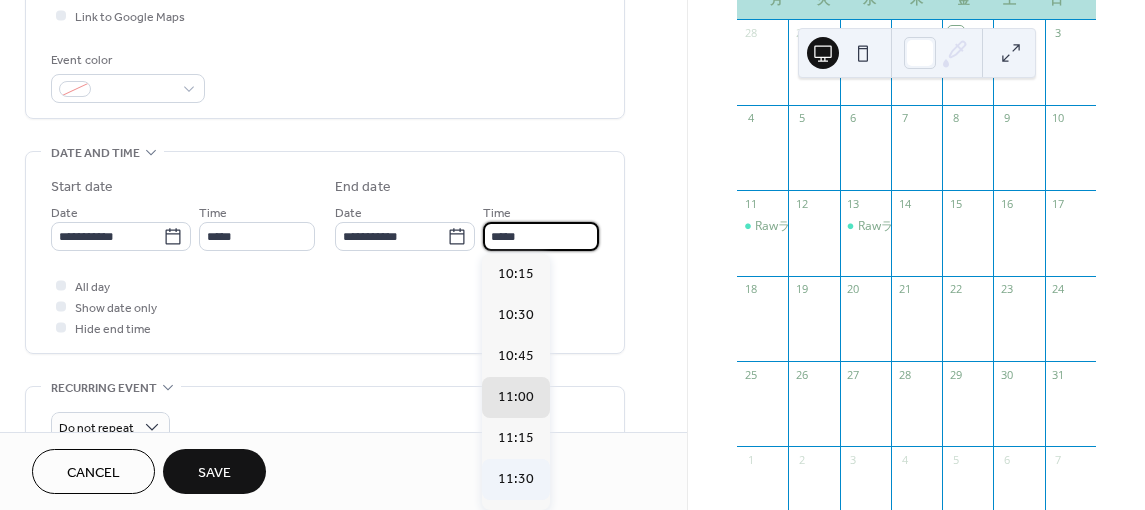 type on "*****" 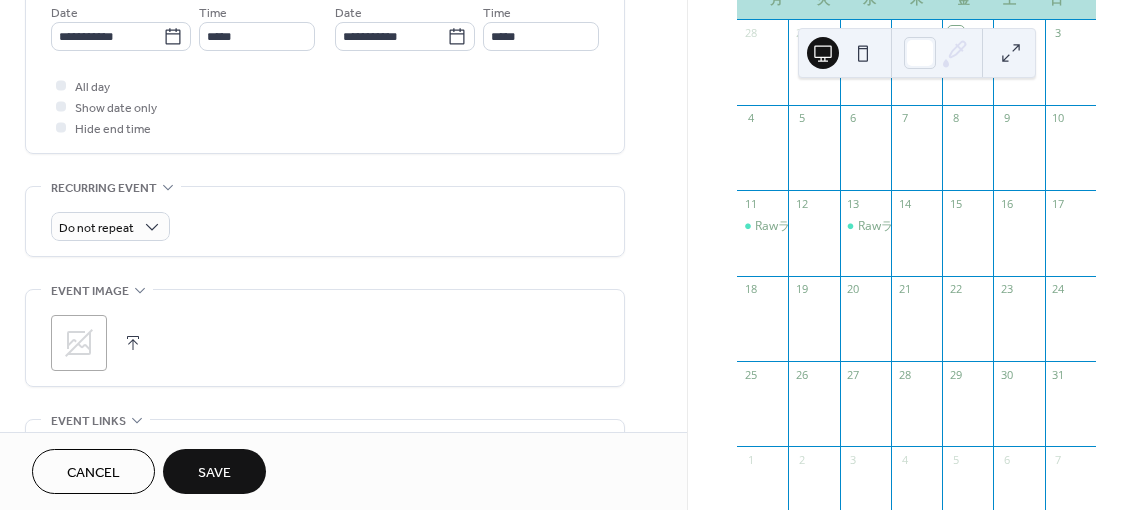scroll, scrollTop: 800, scrollLeft: 0, axis: vertical 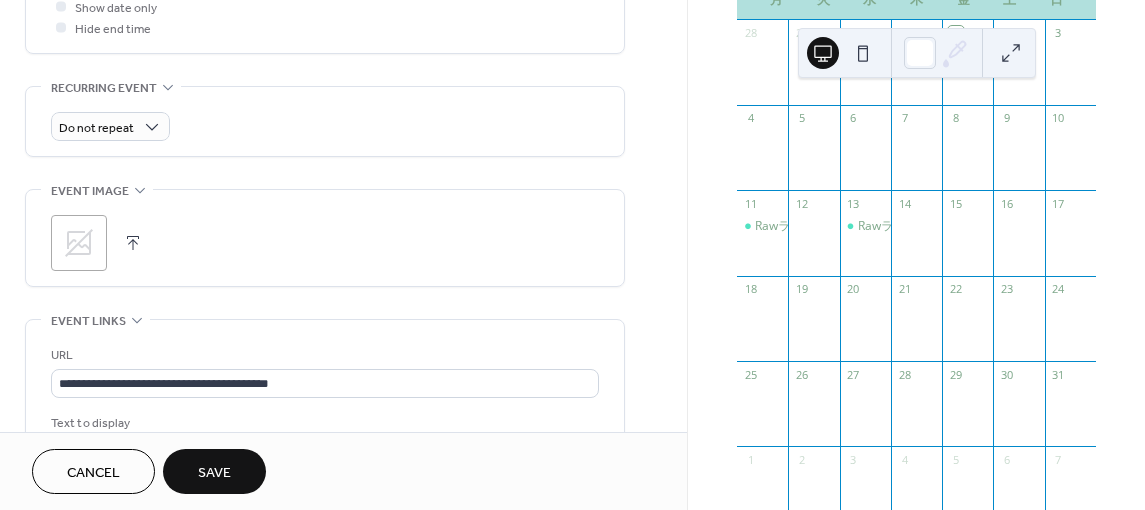 click 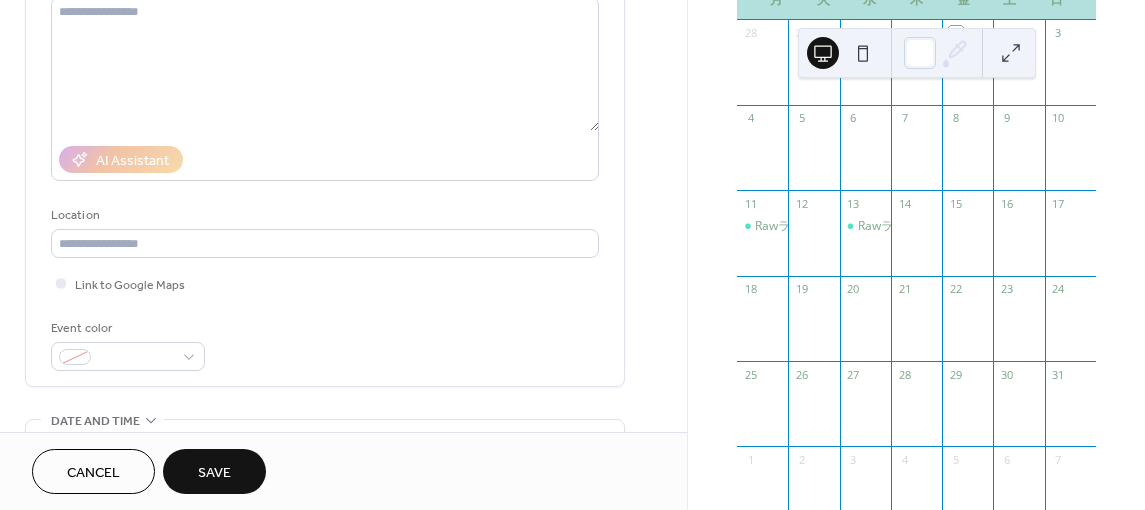 scroll, scrollTop: 132, scrollLeft: 0, axis: vertical 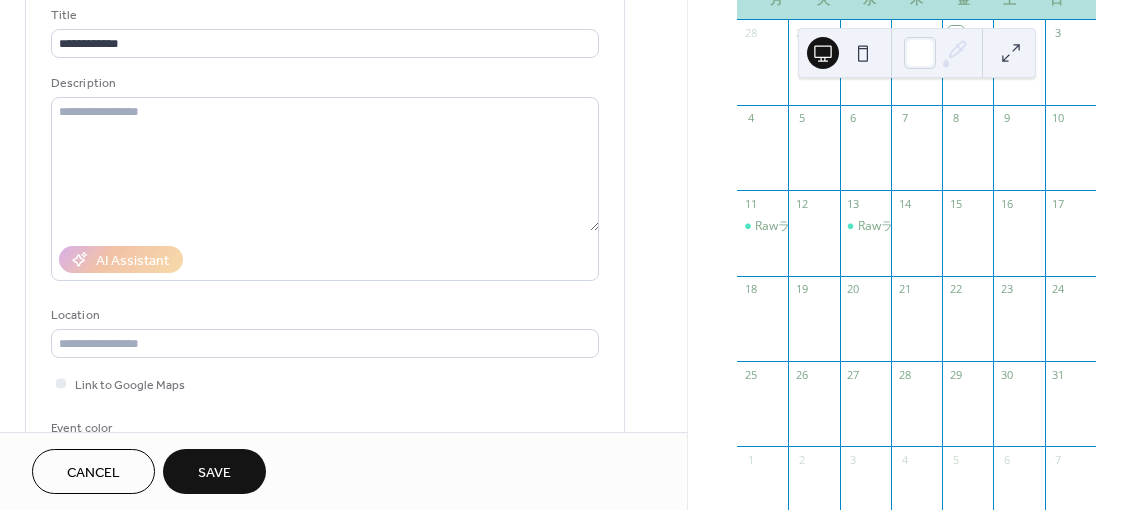click on "Save" at bounding box center [214, 471] 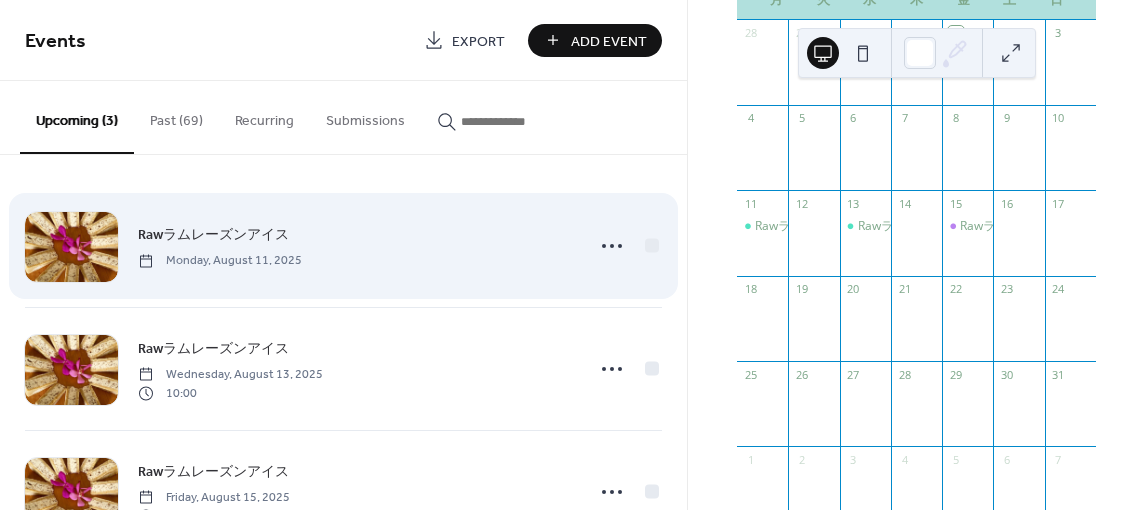 scroll, scrollTop: 71, scrollLeft: 0, axis: vertical 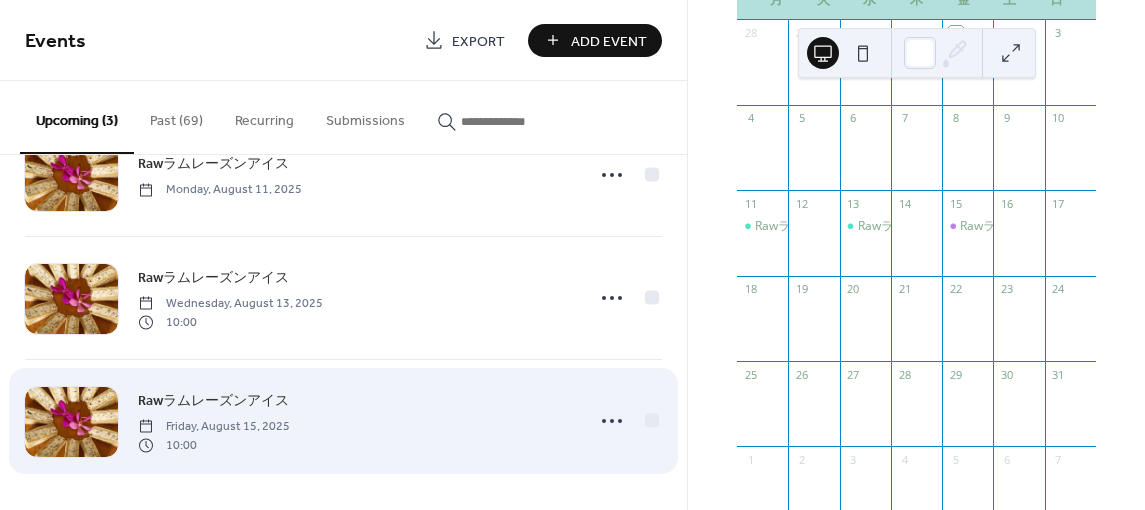 click on "Rawラムレーズンアイス [DAY], [MONTH] [DATE], [YEAR] [TIME]" at bounding box center (355, 421) 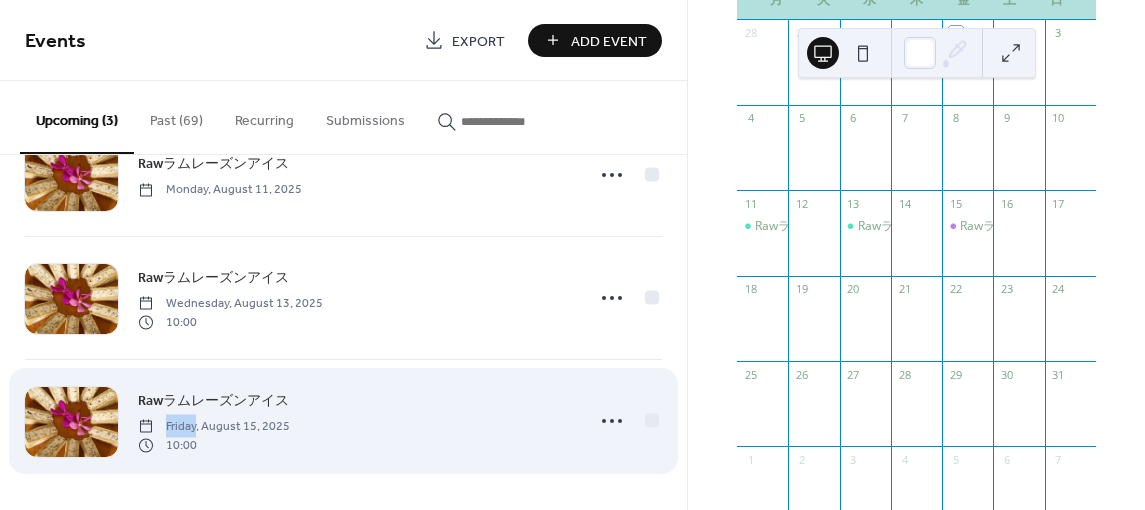 click on "Rawラムレーズンアイス [DAY], [MONTH] [DATE], [YEAR] [TIME]" at bounding box center (355, 421) 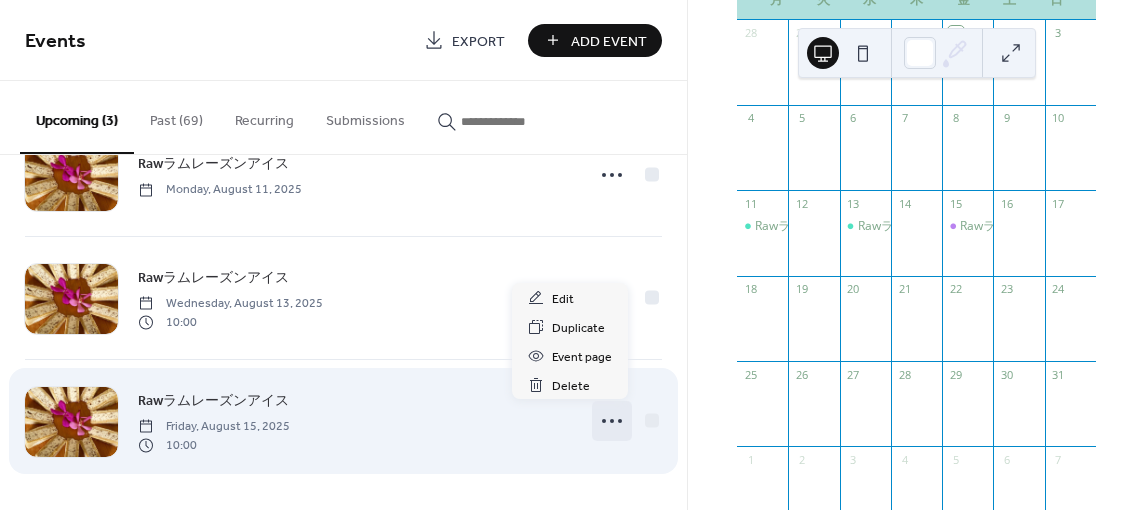 click 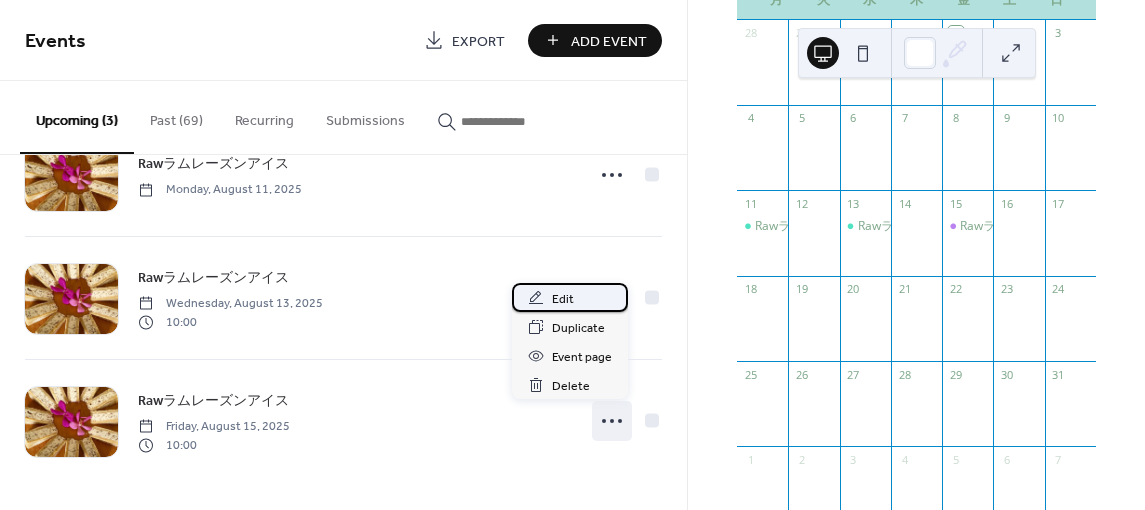 click on "Edit" at bounding box center [563, 299] 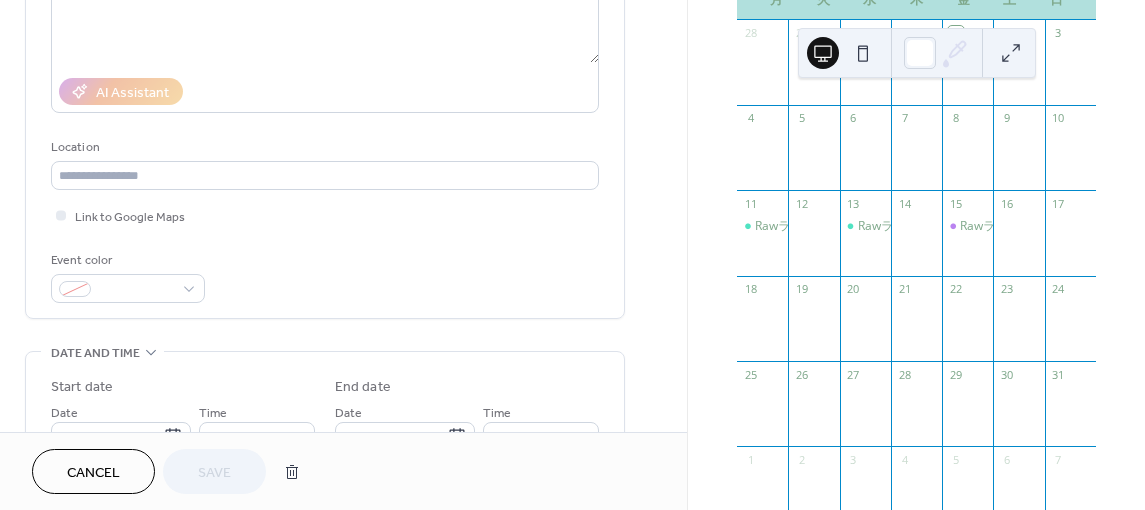 scroll, scrollTop: 500, scrollLeft: 0, axis: vertical 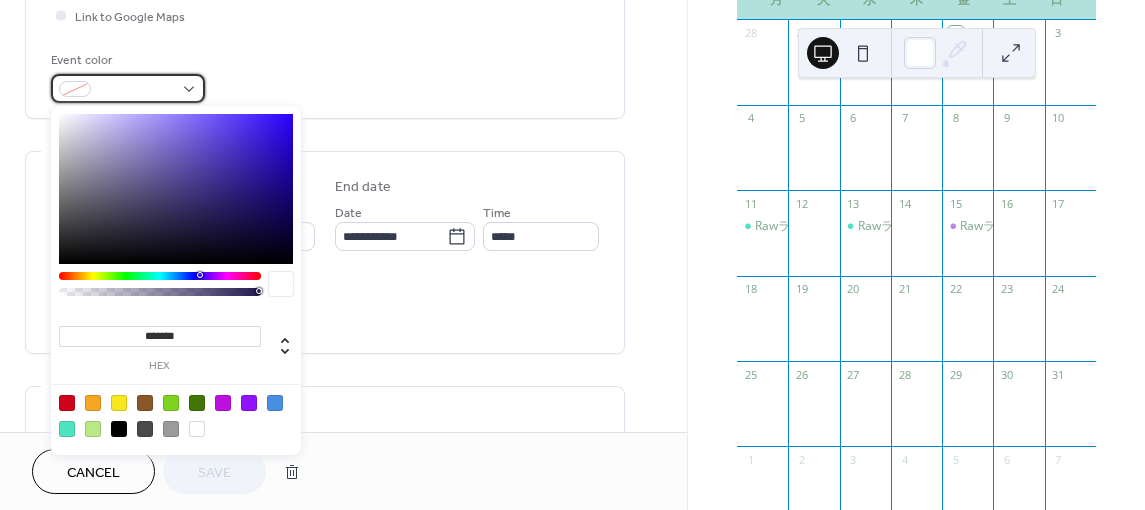click at bounding box center (128, 88) 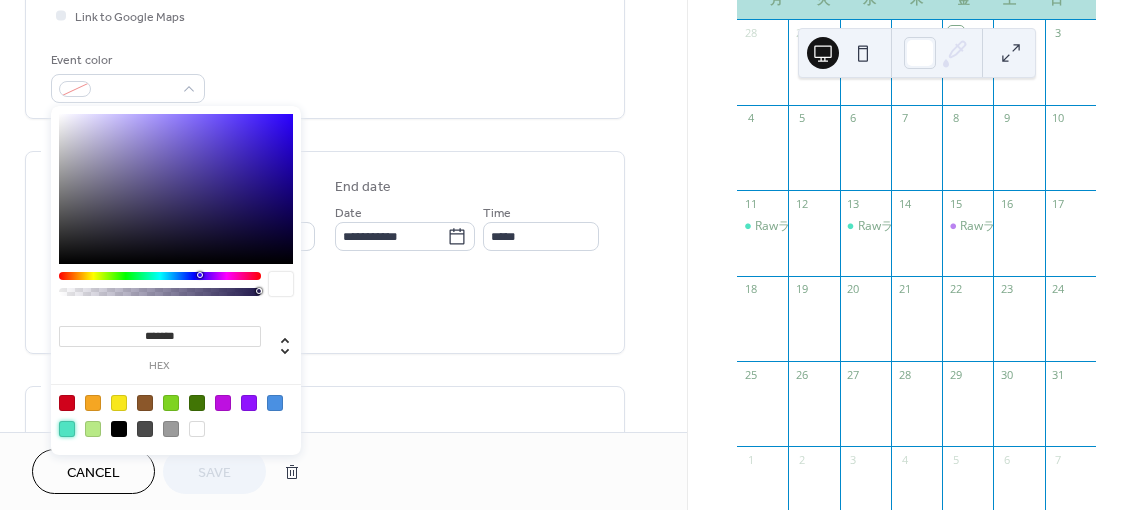 click at bounding box center [67, 429] 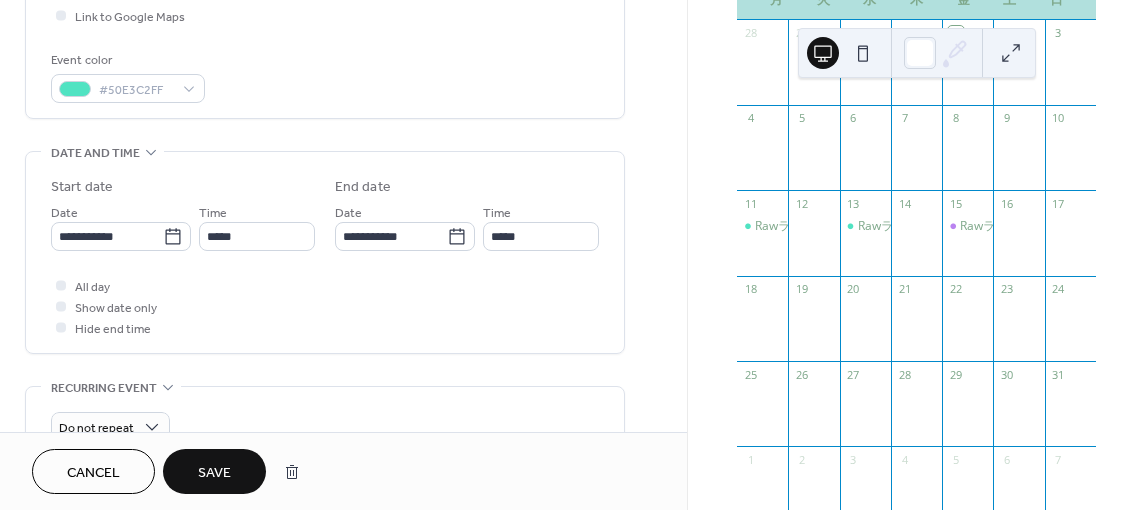 click on "Save" at bounding box center [214, 473] 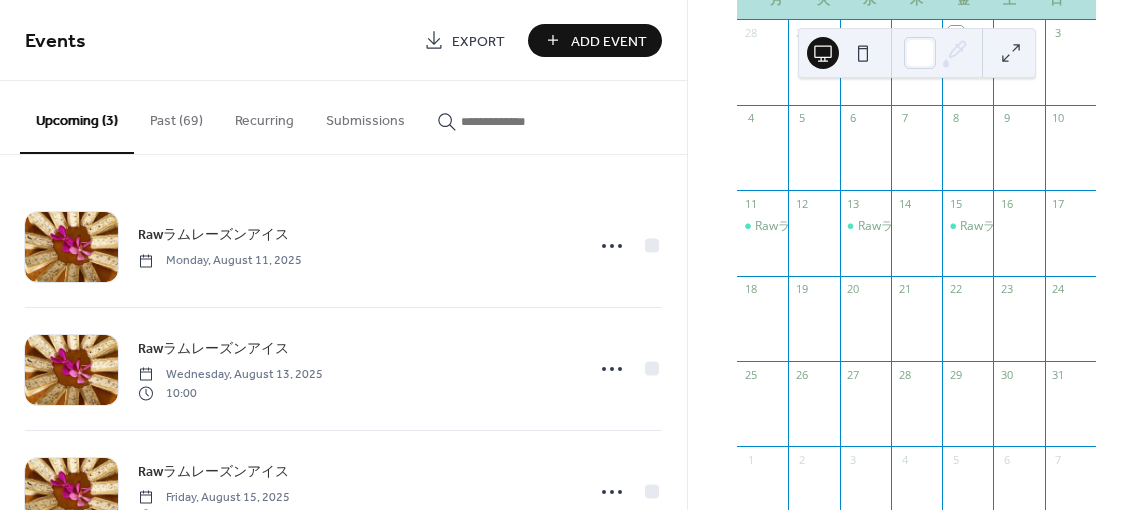 click at bounding box center [1018, 243] 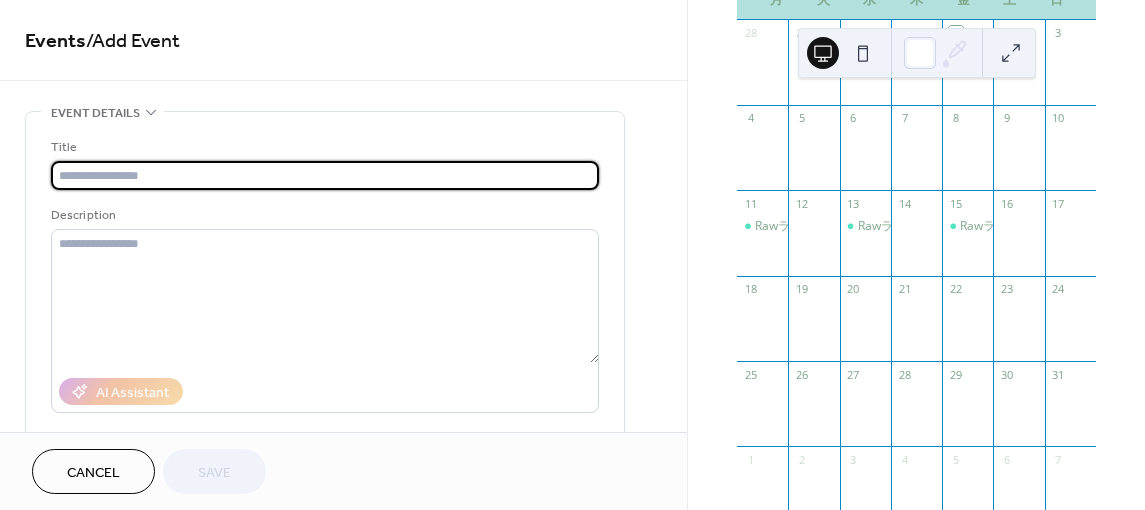click at bounding box center [325, 175] 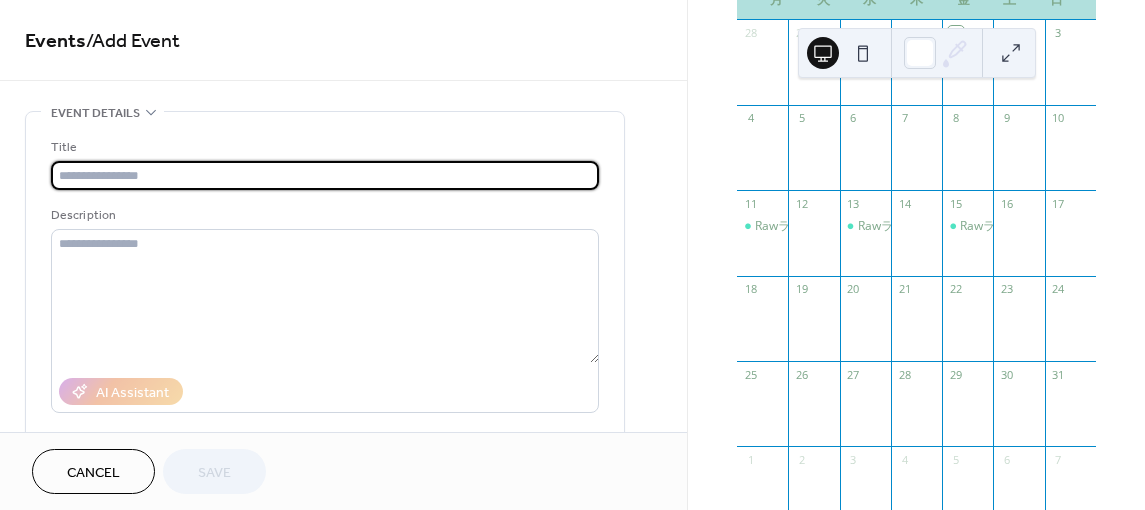 type on "*******" 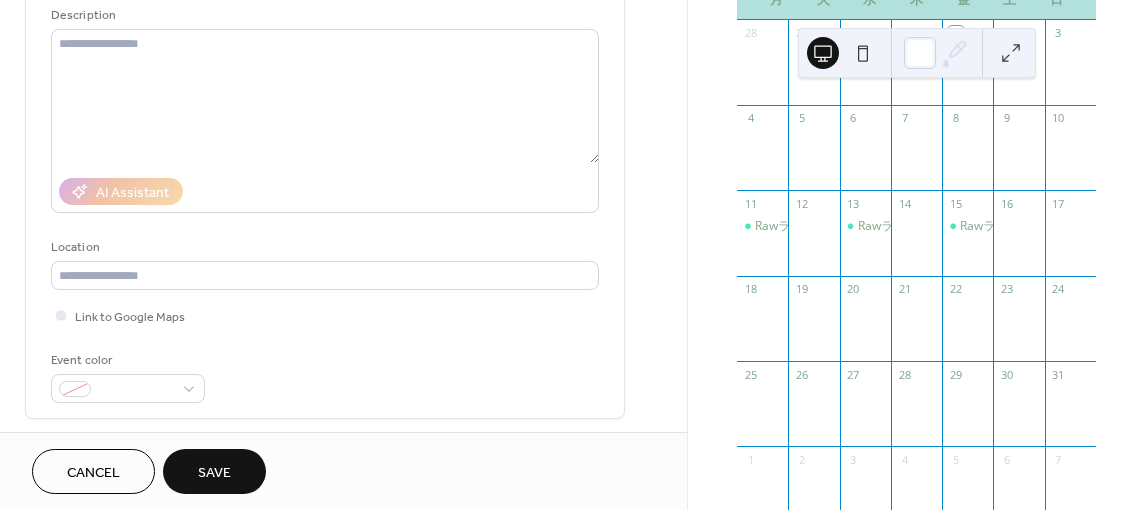 scroll, scrollTop: 300, scrollLeft: 0, axis: vertical 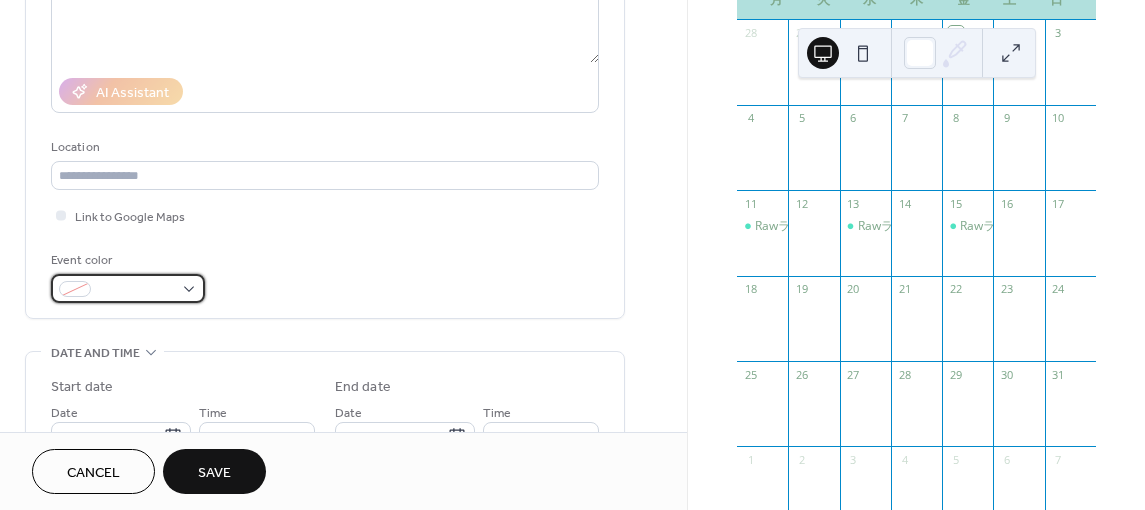 click at bounding box center [128, 288] 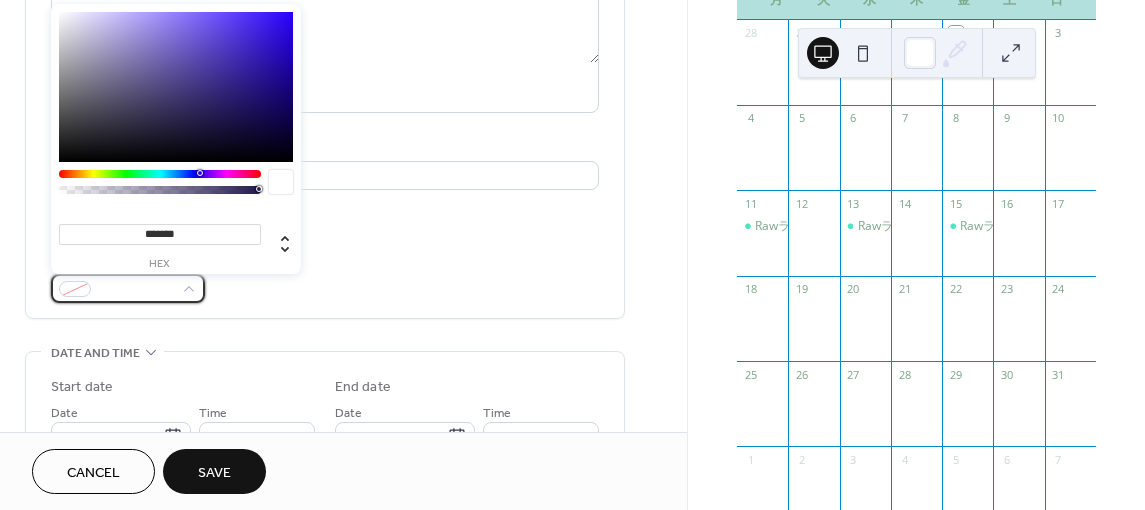 scroll, scrollTop: 400, scrollLeft: 0, axis: vertical 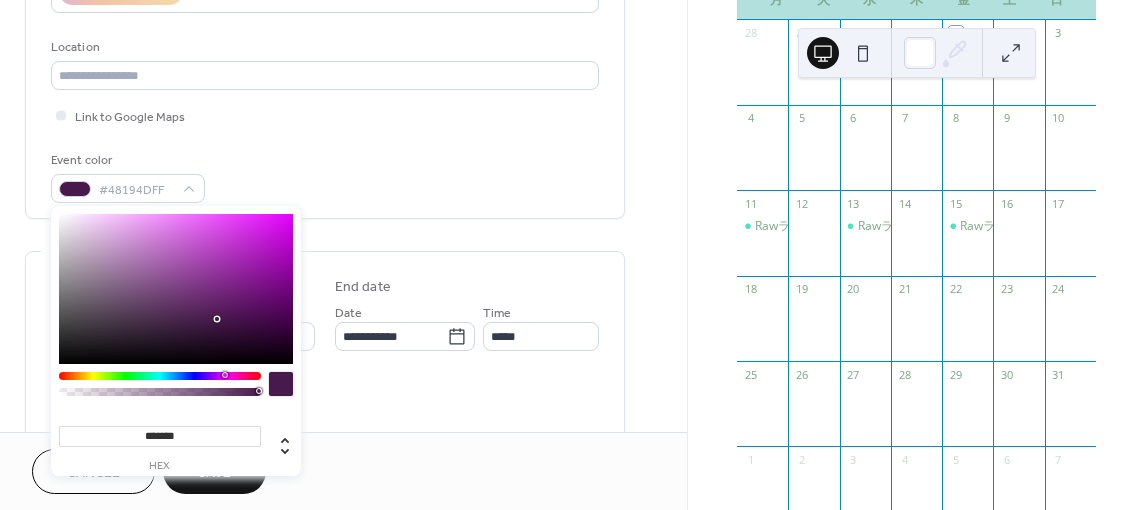 click on "**********" at bounding box center [572, 255] 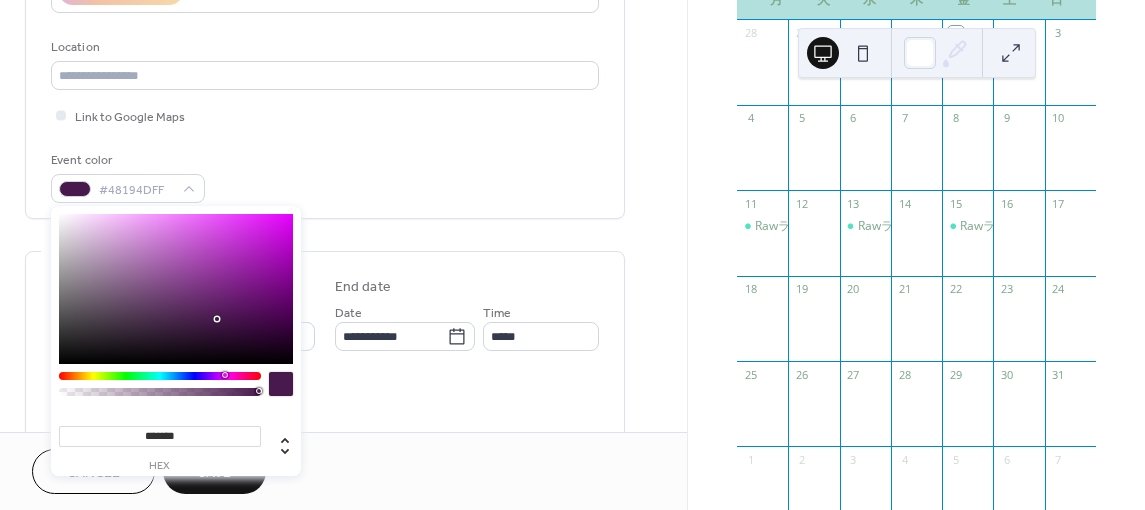 type on "*******" 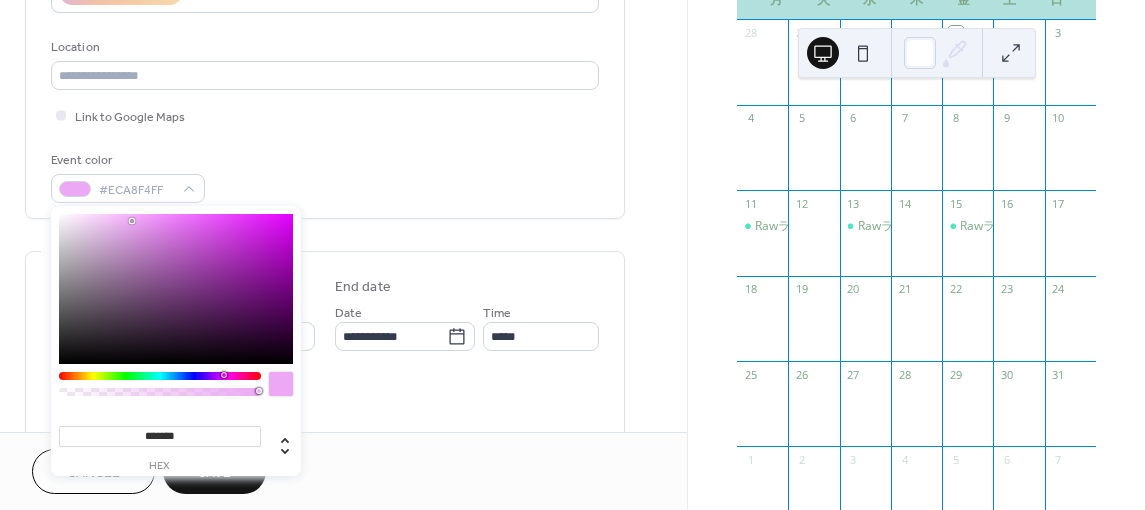 click on "All day Show date only Hide end time" at bounding box center (325, 406) 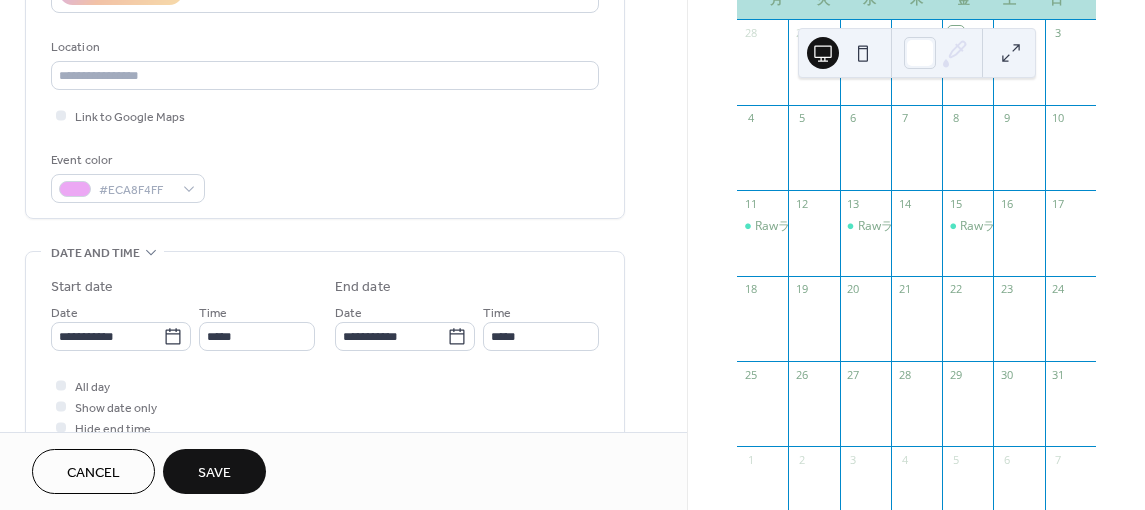 scroll, scrollTop: 500, scrollLeft: 0, axis: vertical 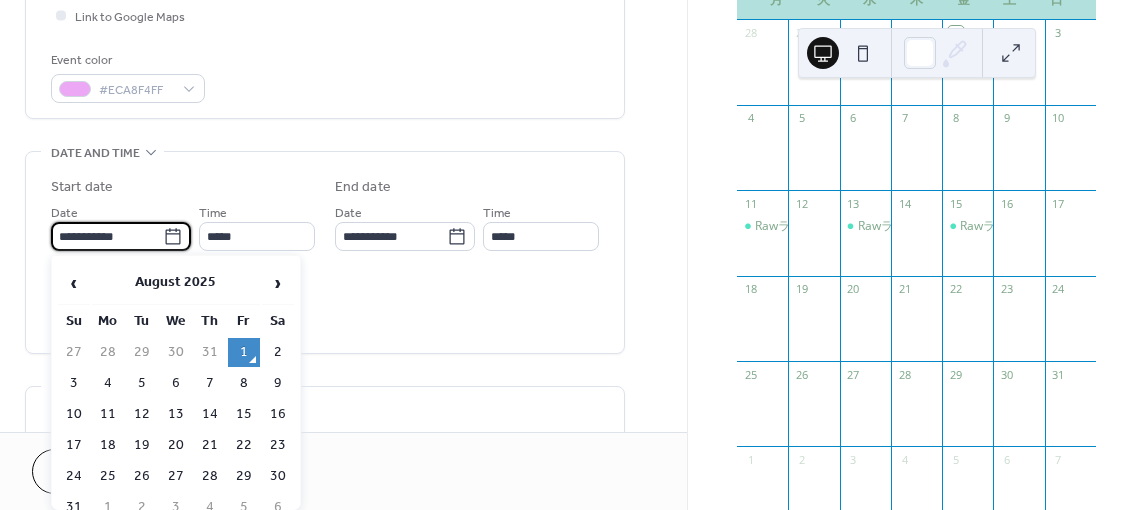 click on "**********" at bounding box center [107, 236] 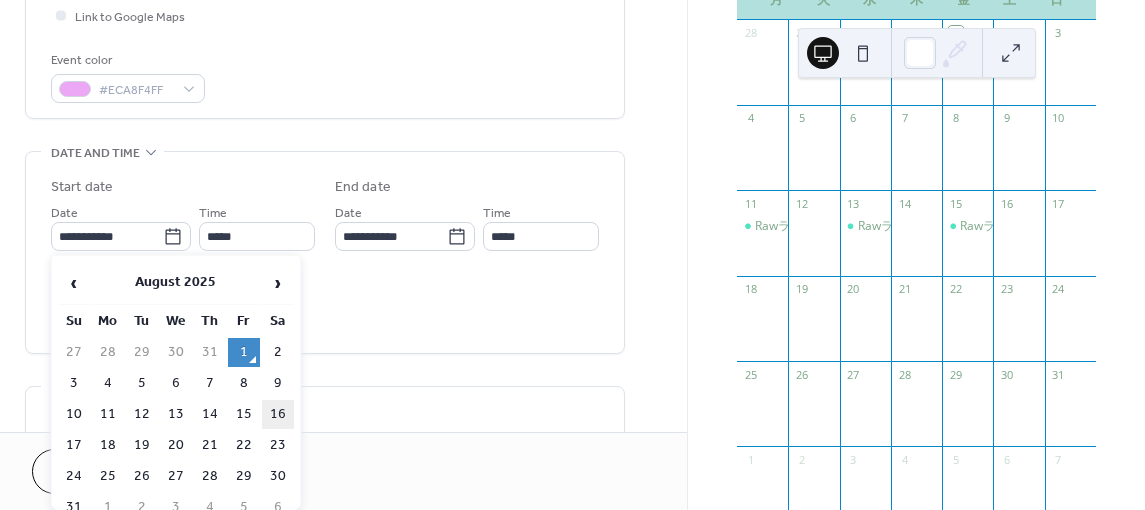 click on "16" at bounding box center [278, 414] 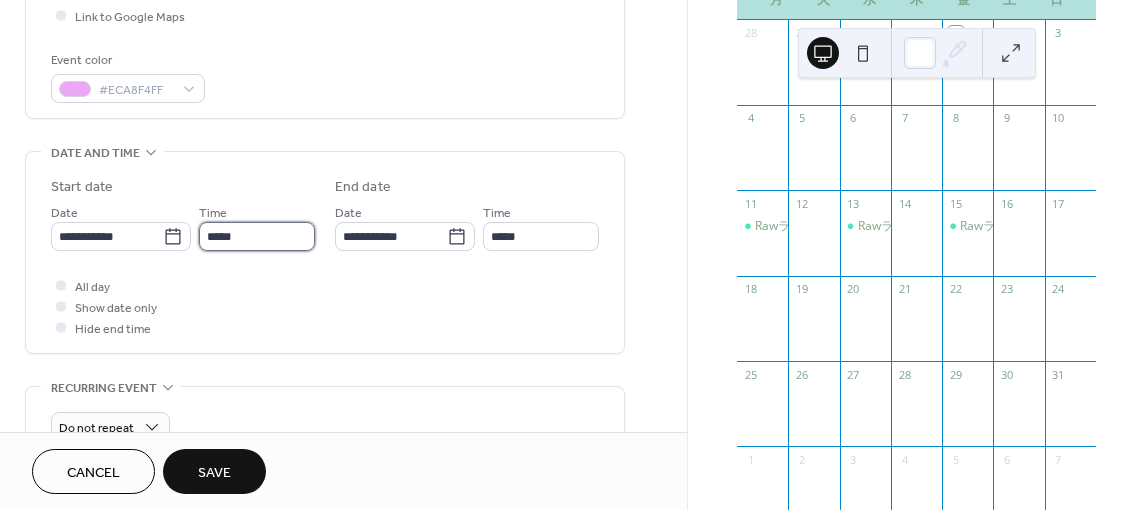 click on "*****" at bounding box center (257, 236) 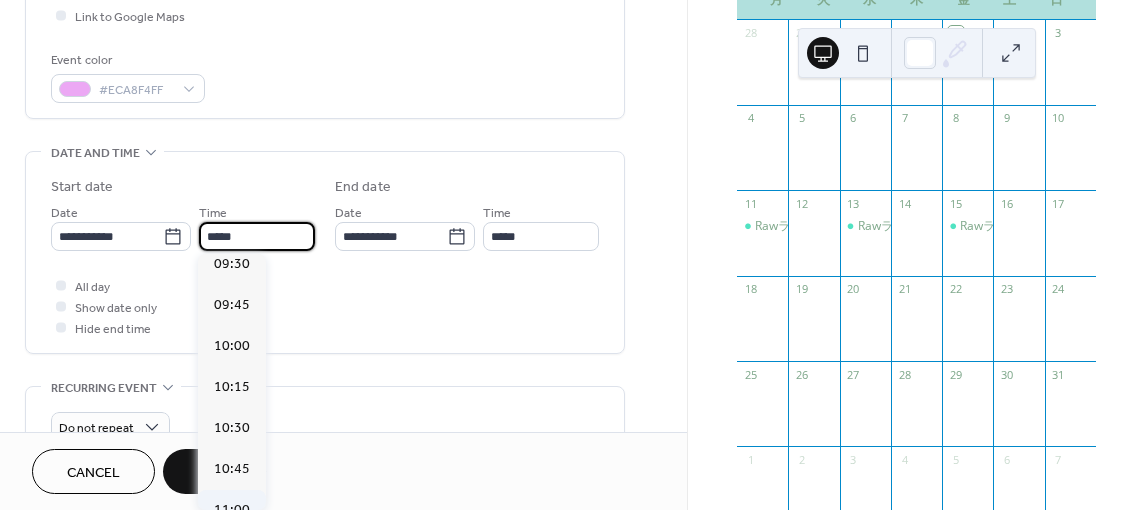 scroll, scrollTop: 1468, scrollLeft: 0, axis: vertical 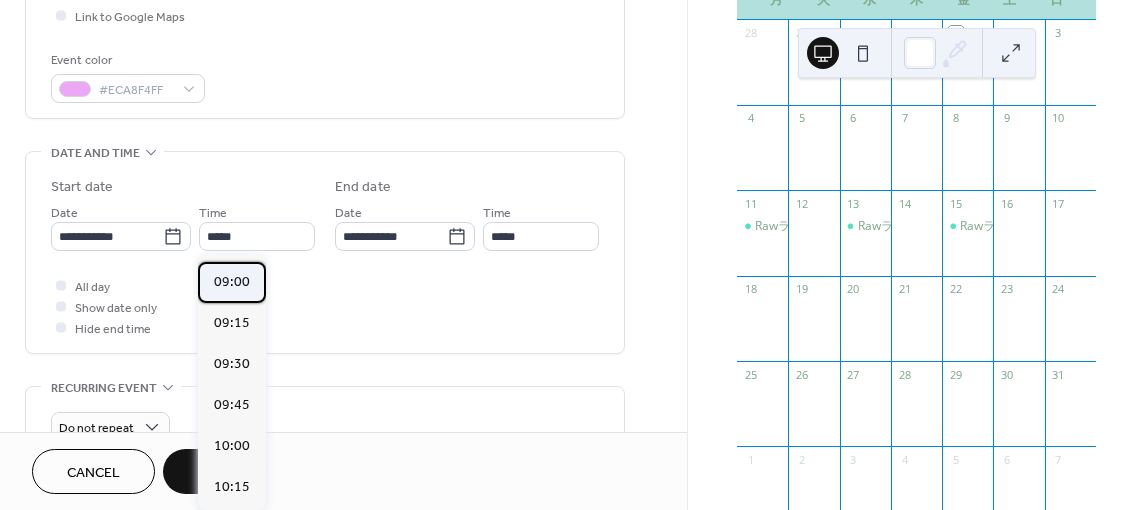 click on "09:00" at bounding box center (232, 281) 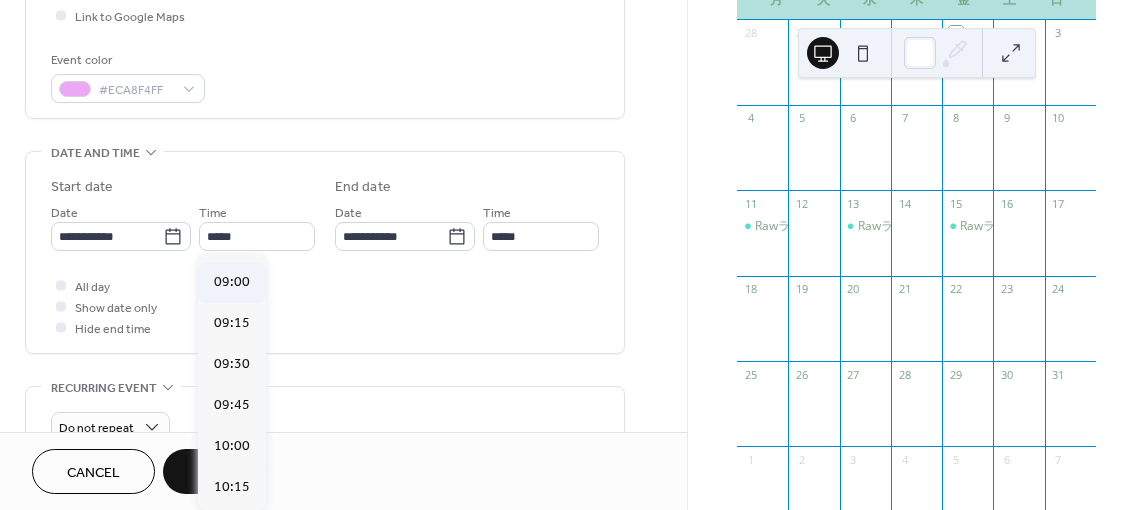type on "*****" 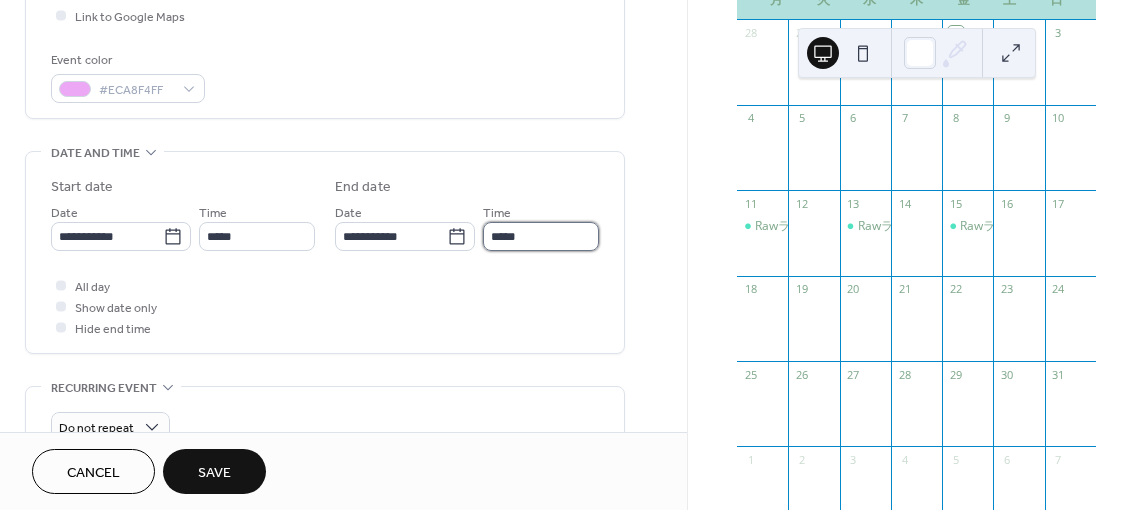 click on "*****" at bounding box center (541, 236) 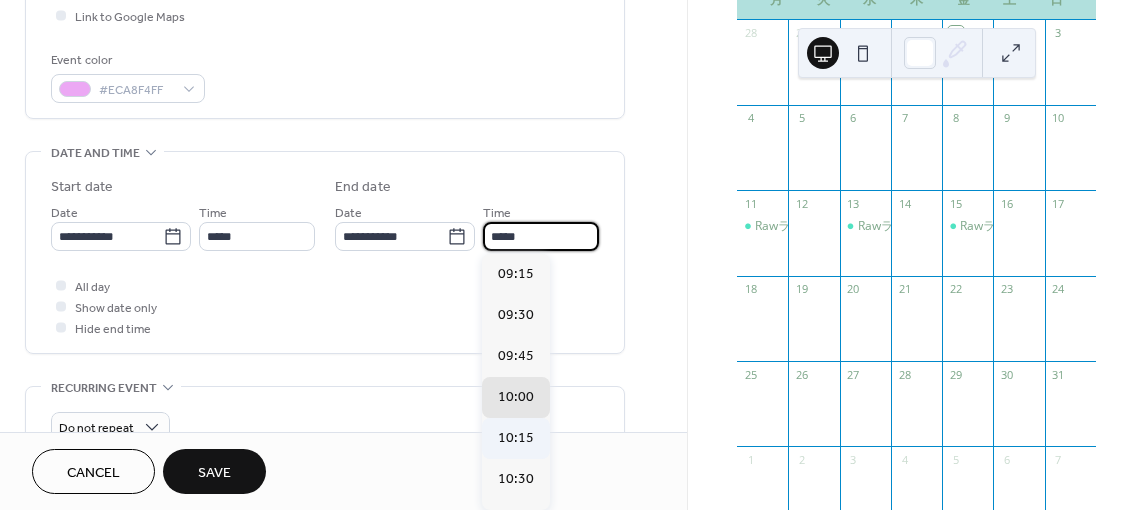 scroll, scrollTop: 100, scrollLeft: 0, axis: vertical 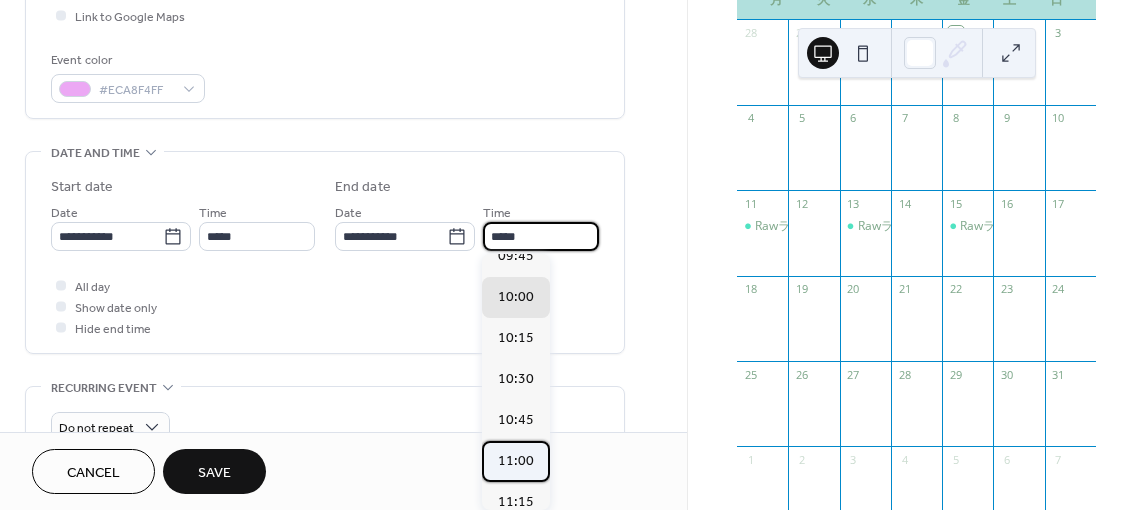 click on "11:00" at bounding box center [516, 460] 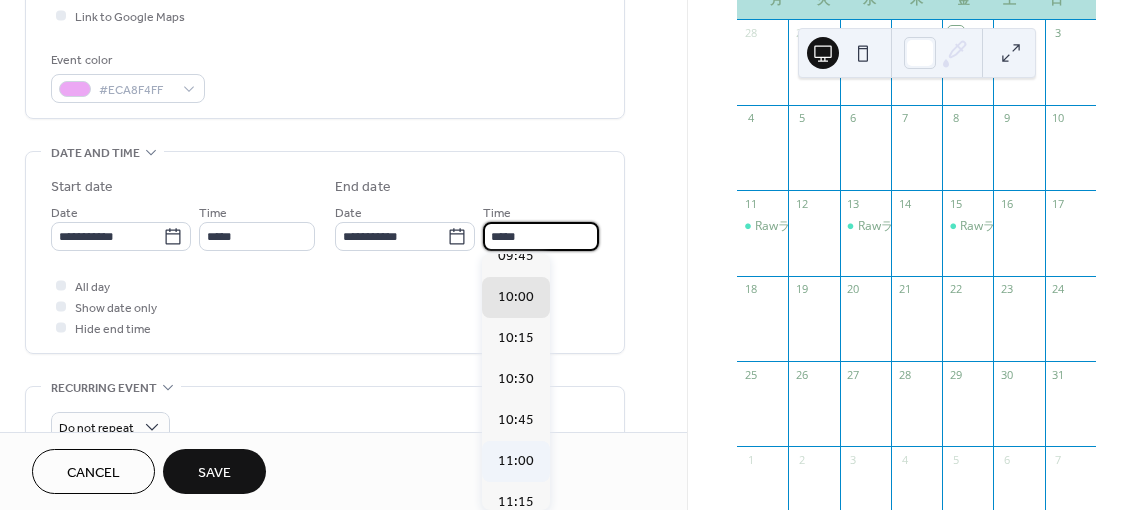 type on "*****" 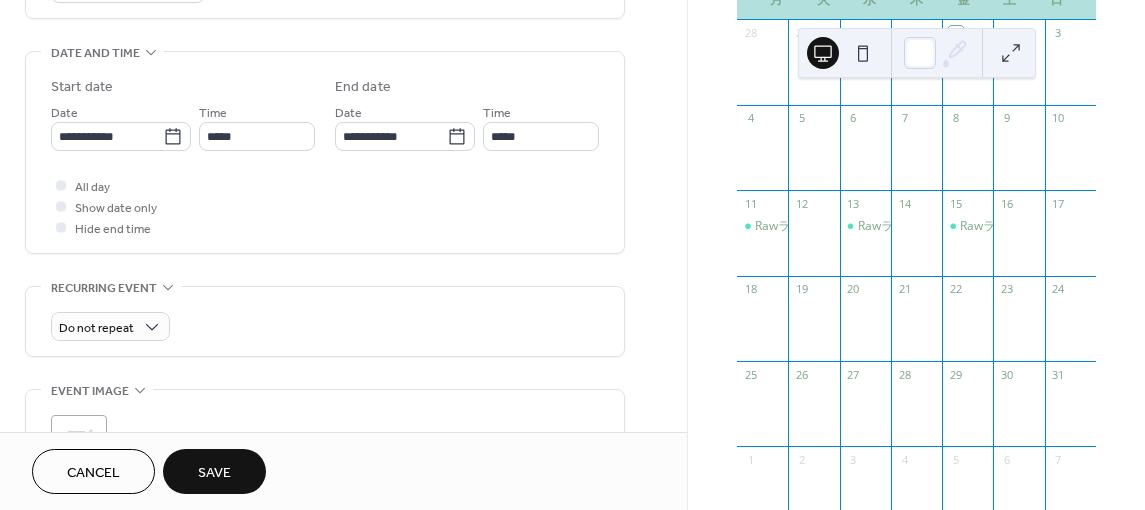 scroll, scrollTop: 700, scrollLeft: 0, axis: vertical 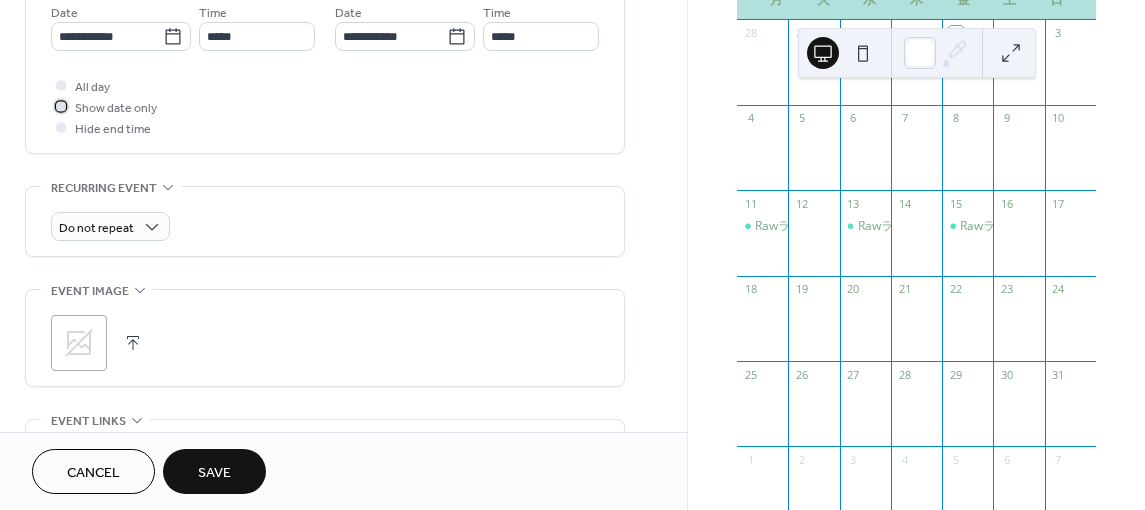 click at bounding box center [61, 106] 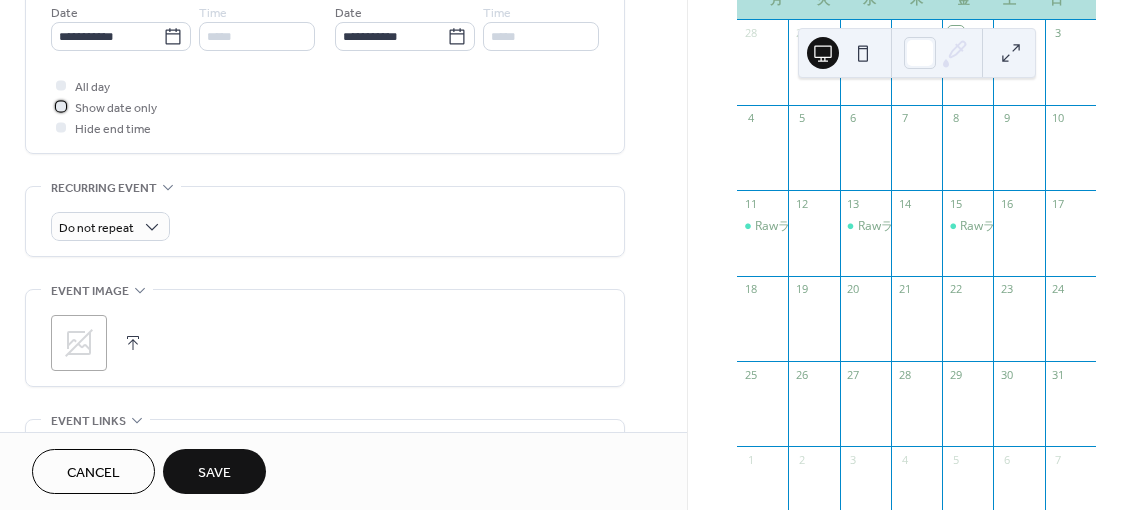 scroll, scrollTop: 500, scrollLeft: 0, axis: vertical 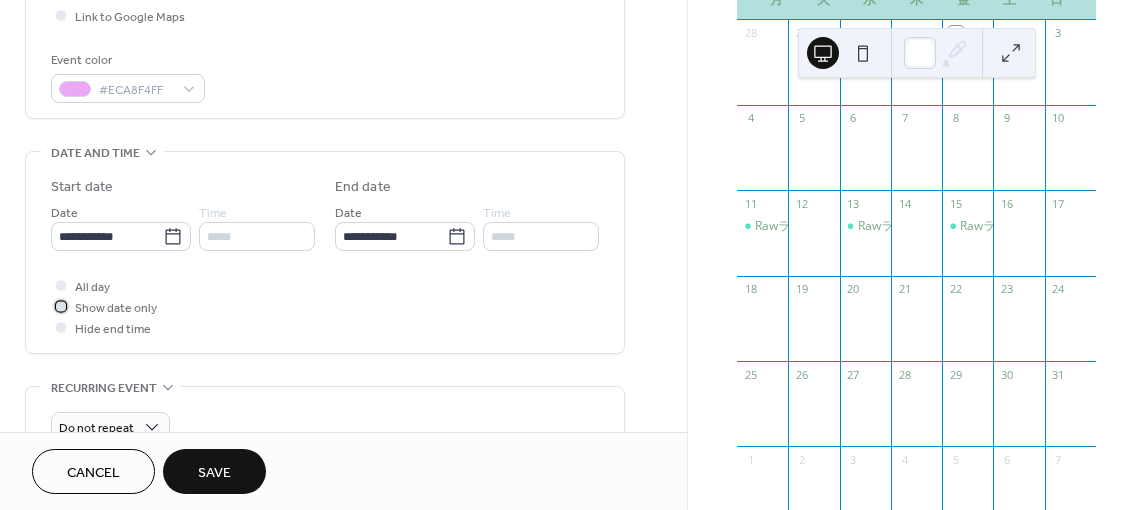 click 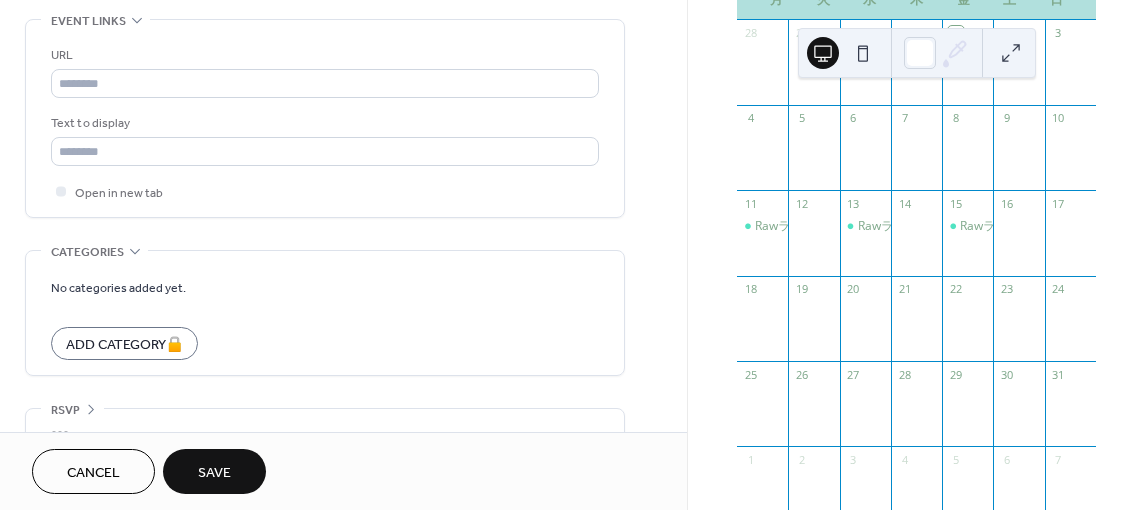 scroll, scrollTop: 1132, scrollLeft: 0, axis: vertical 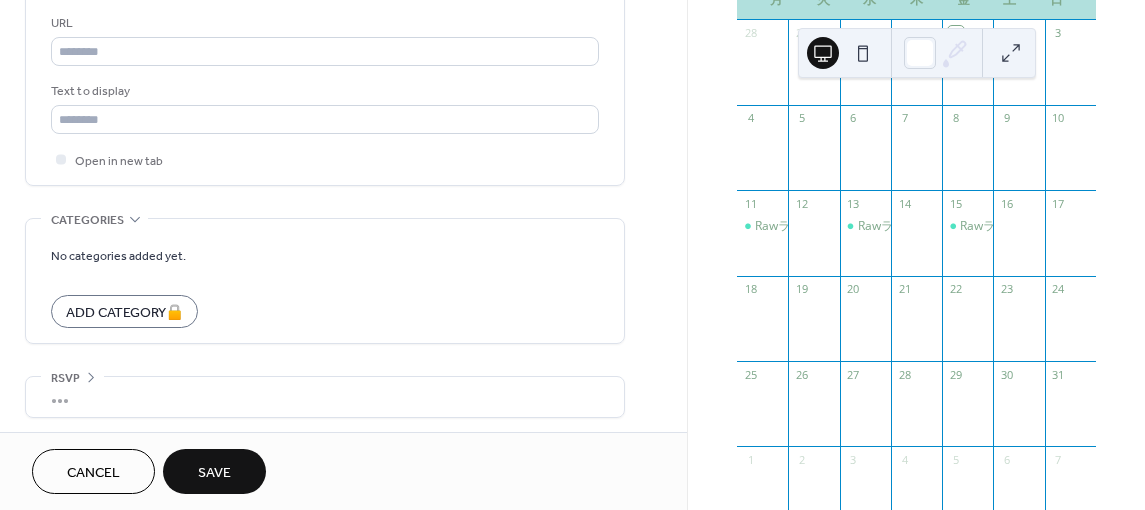 click on "Save" at bounding box center (214, 473) 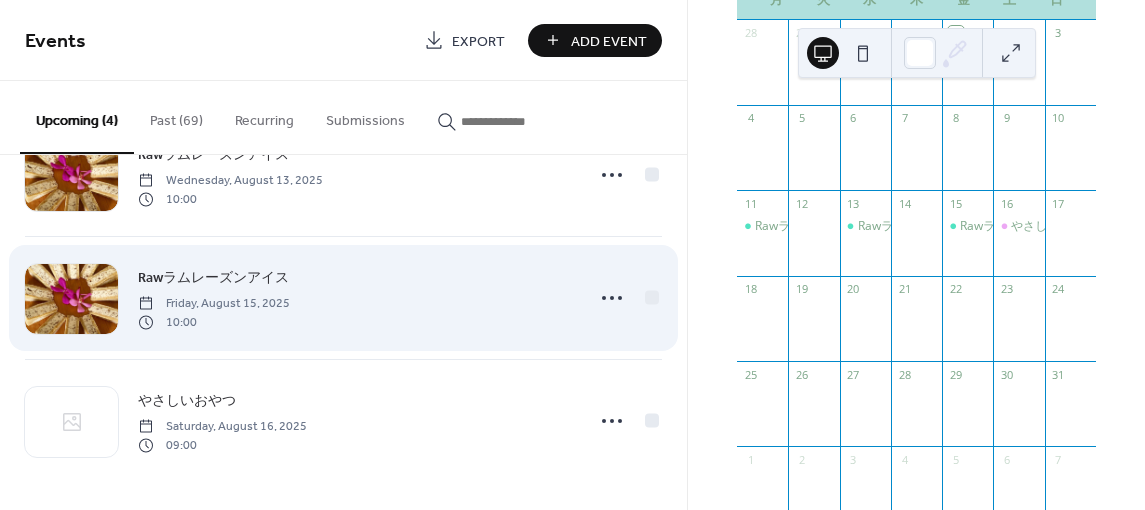 scroll, scrollTop: 0, scrollLeft: 0, axis: both 